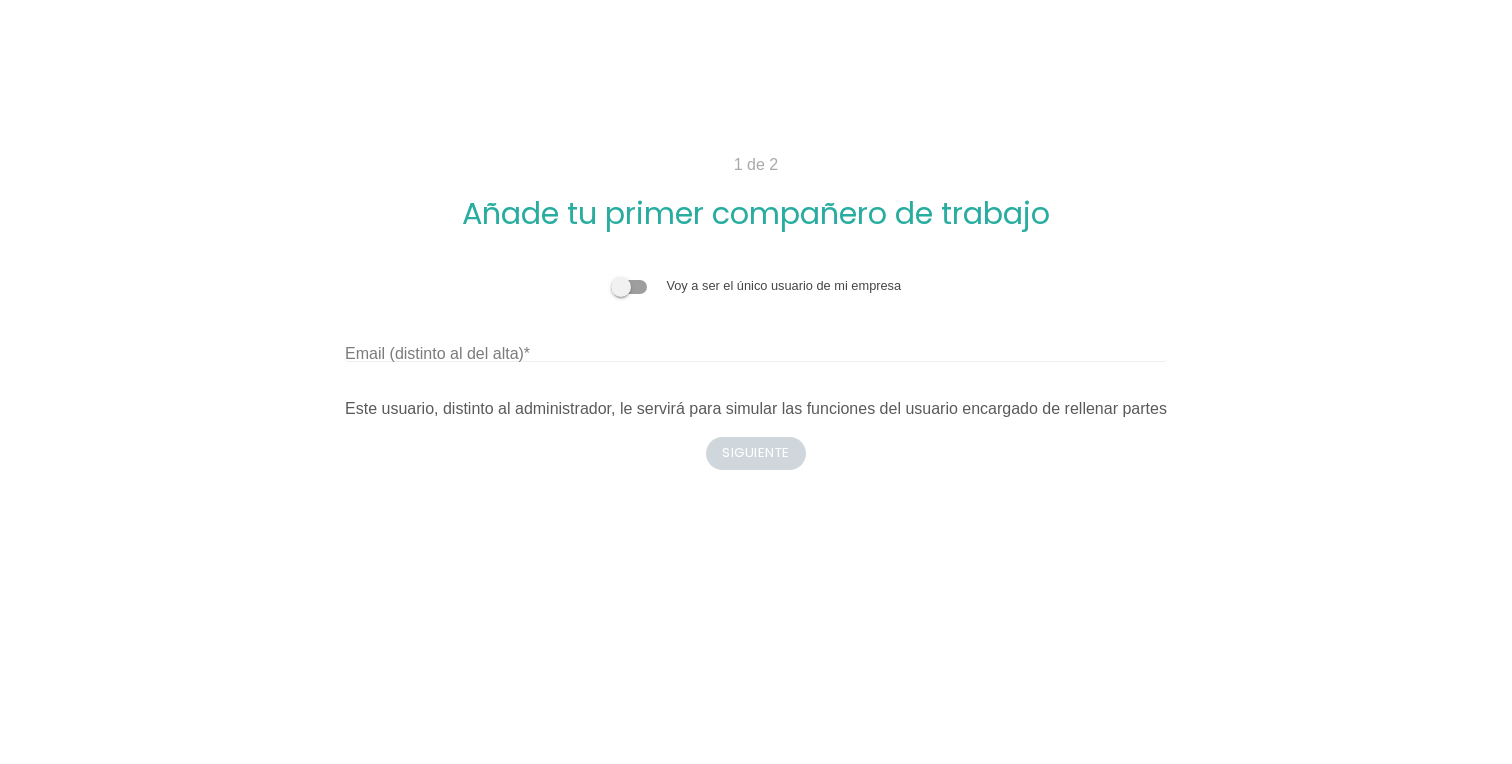 scroll, scrollTop: 0, scrollLeft: 0, axis: both 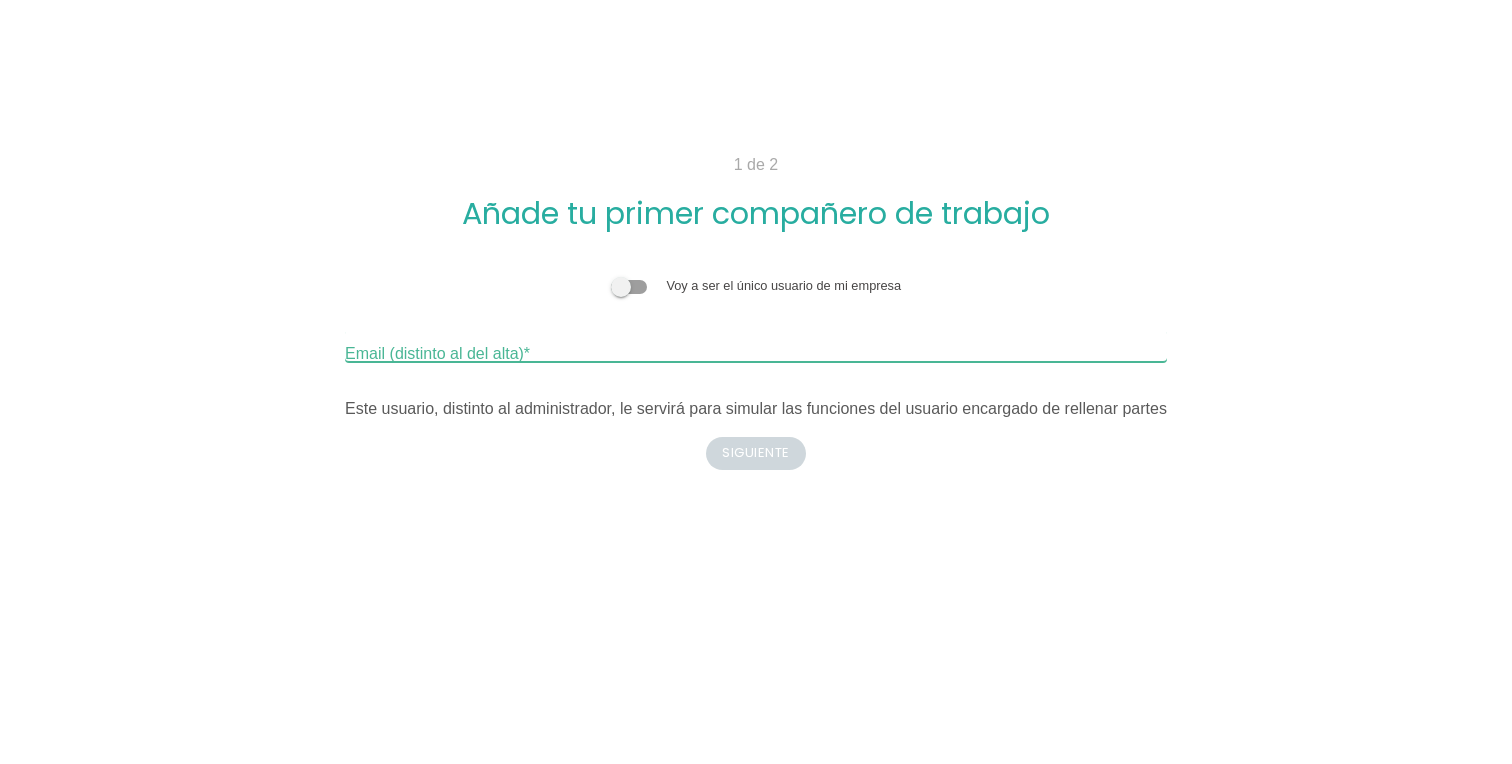 click on "Email (distinto al del alta)" at bounding box center [756, 346] 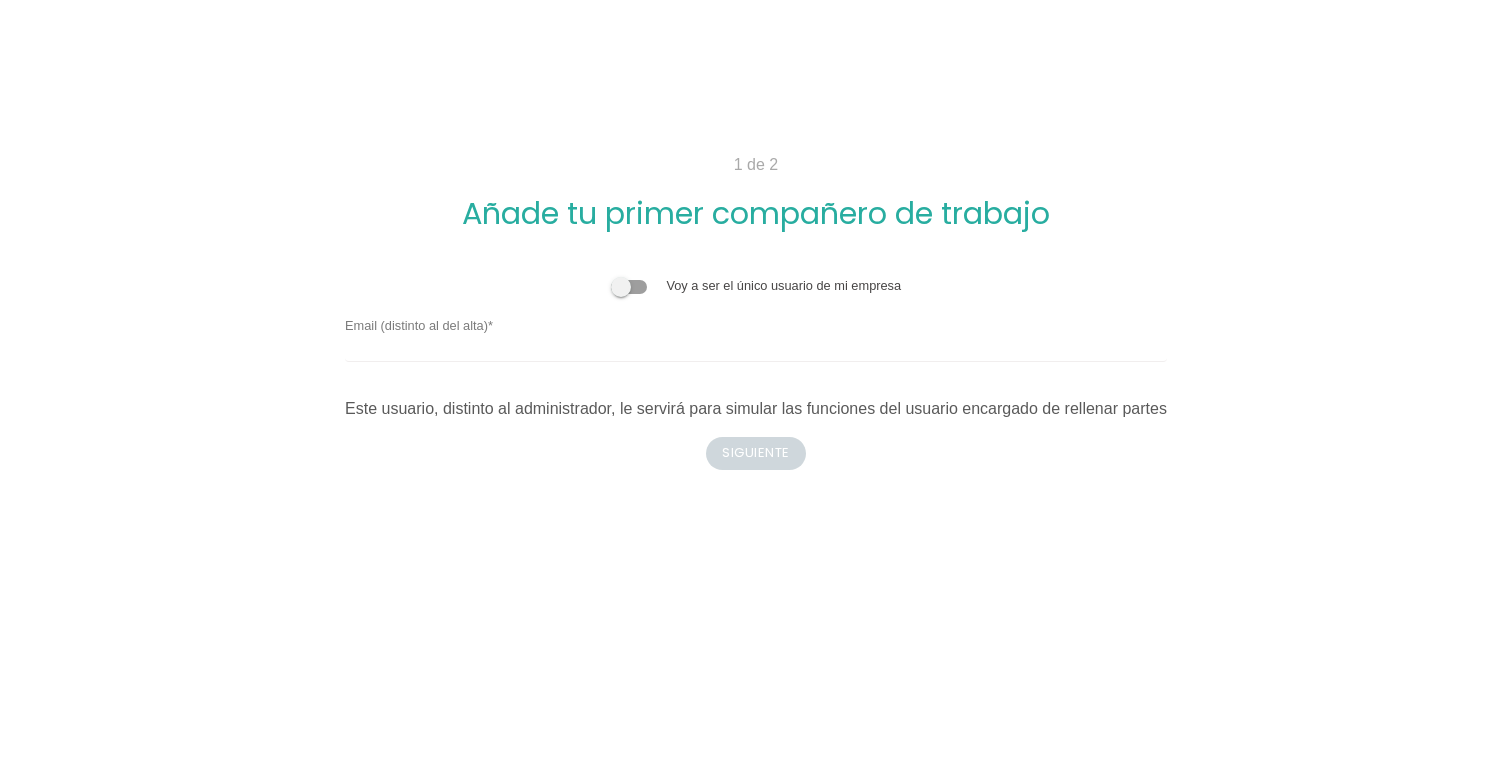 click on "1 de 2
Añade tu primer compañero de trabajo
Voy a ser el único usuario de mi empresa
Email (distinto al del alta)
Este usuario, distinto al administrador, le servirá para simular las funciones del usuario encargado de rellenar partes
No
Sí
s
n
Ausencia
Atrás
Siguiente
Atrás" at bounding box center [756, 382] 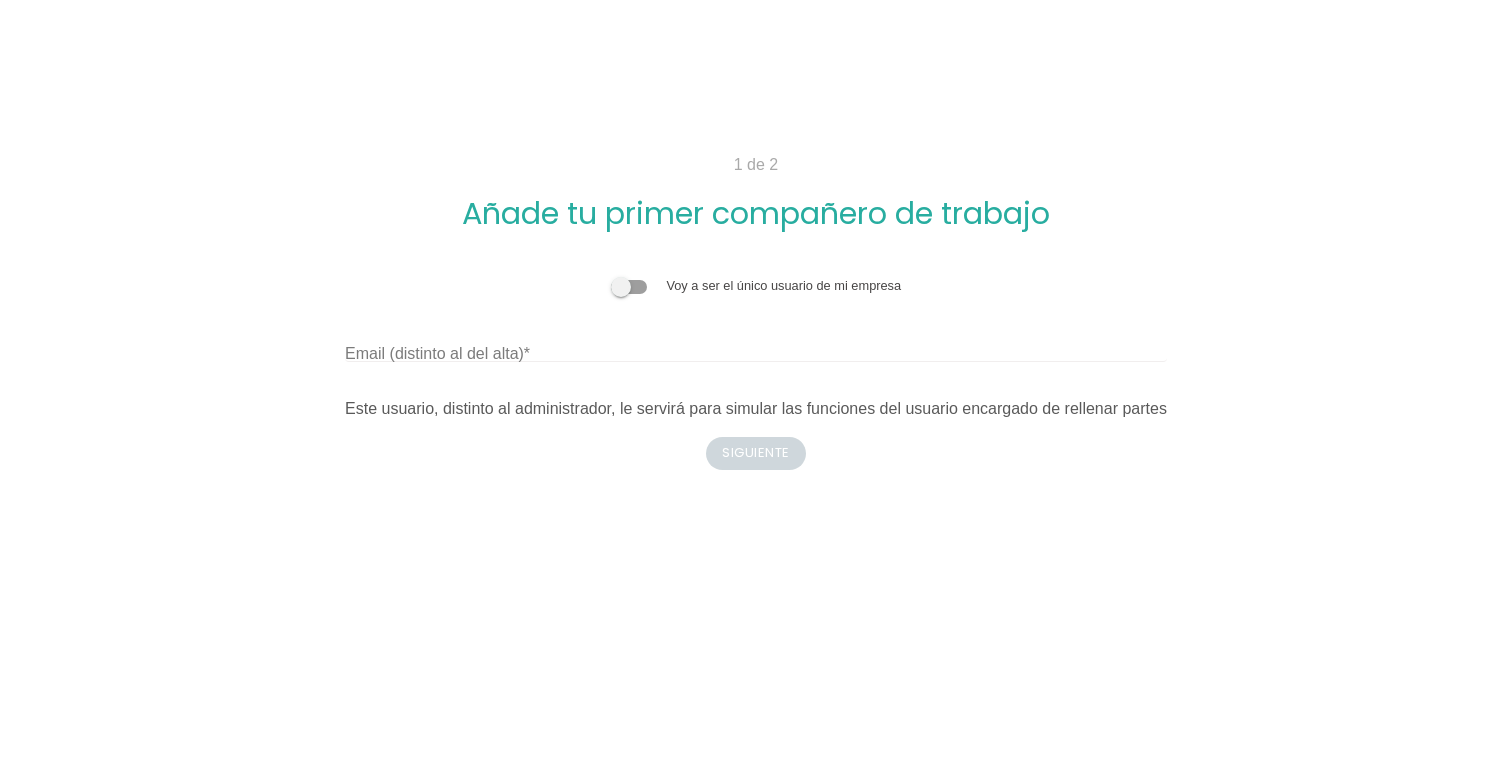 click on "Email (distinto al del alta)" at bounding box center [437, 354] 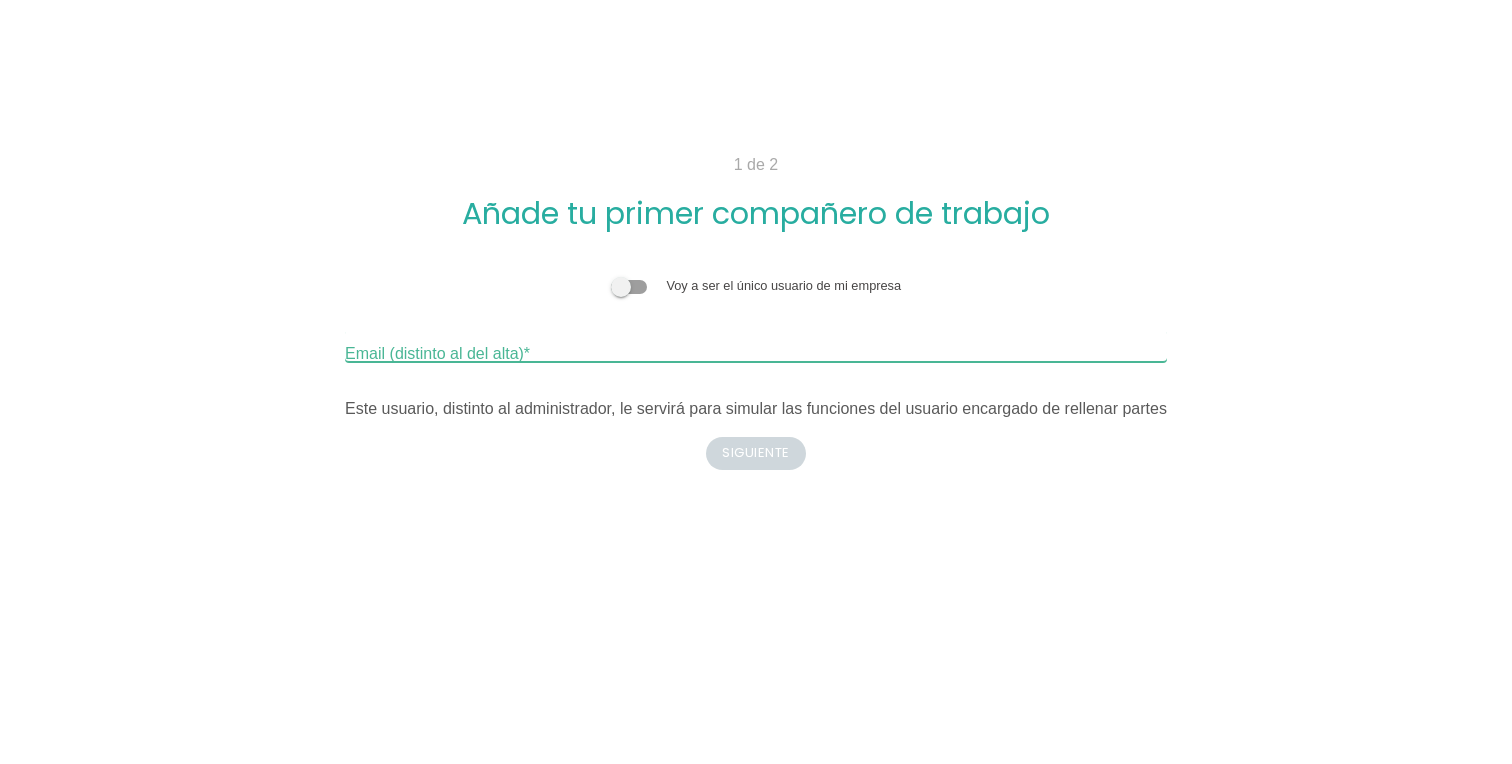 click on "Email (distinto al del alta)" at bounding box center (756, 346) 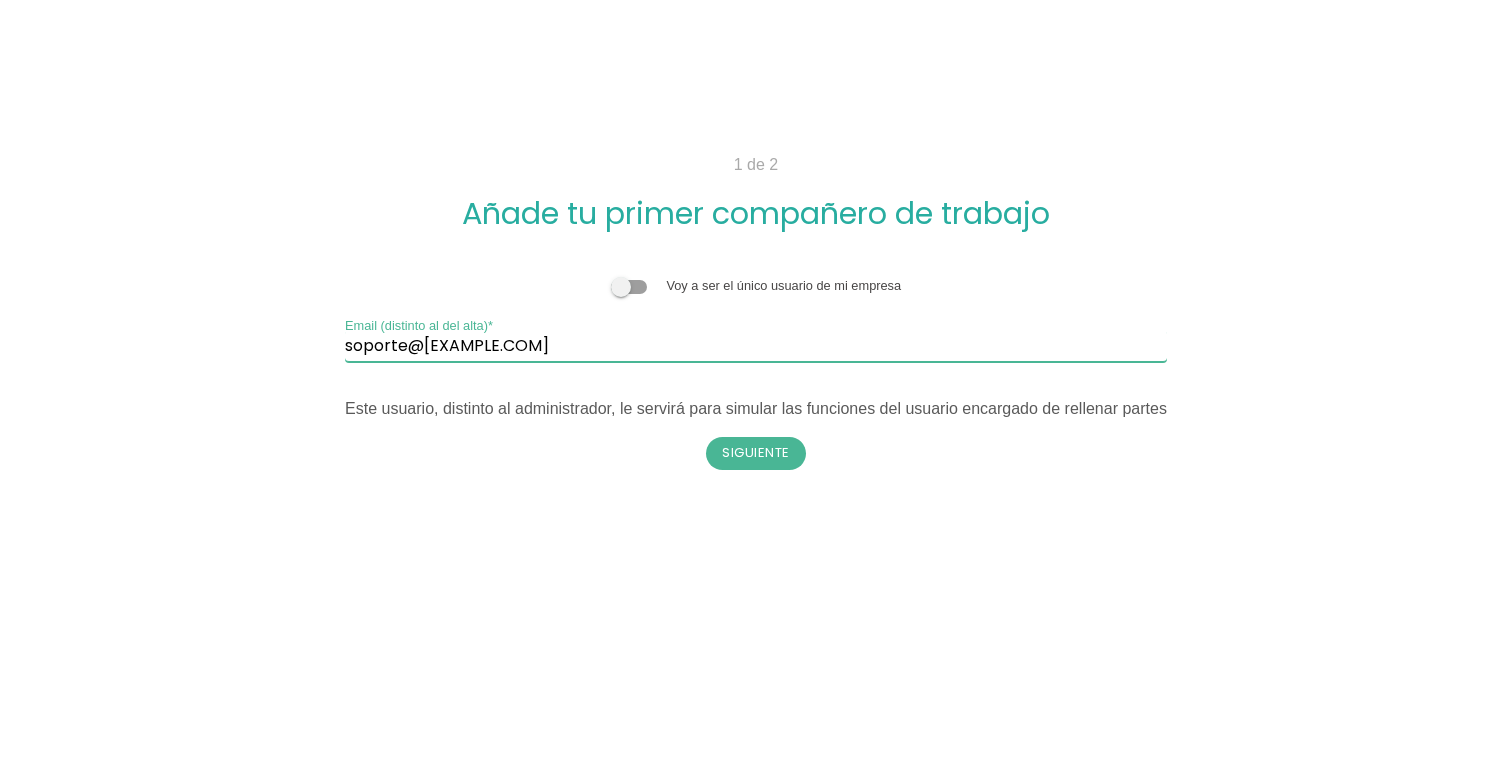 type on "soporte@datosseguros.es" 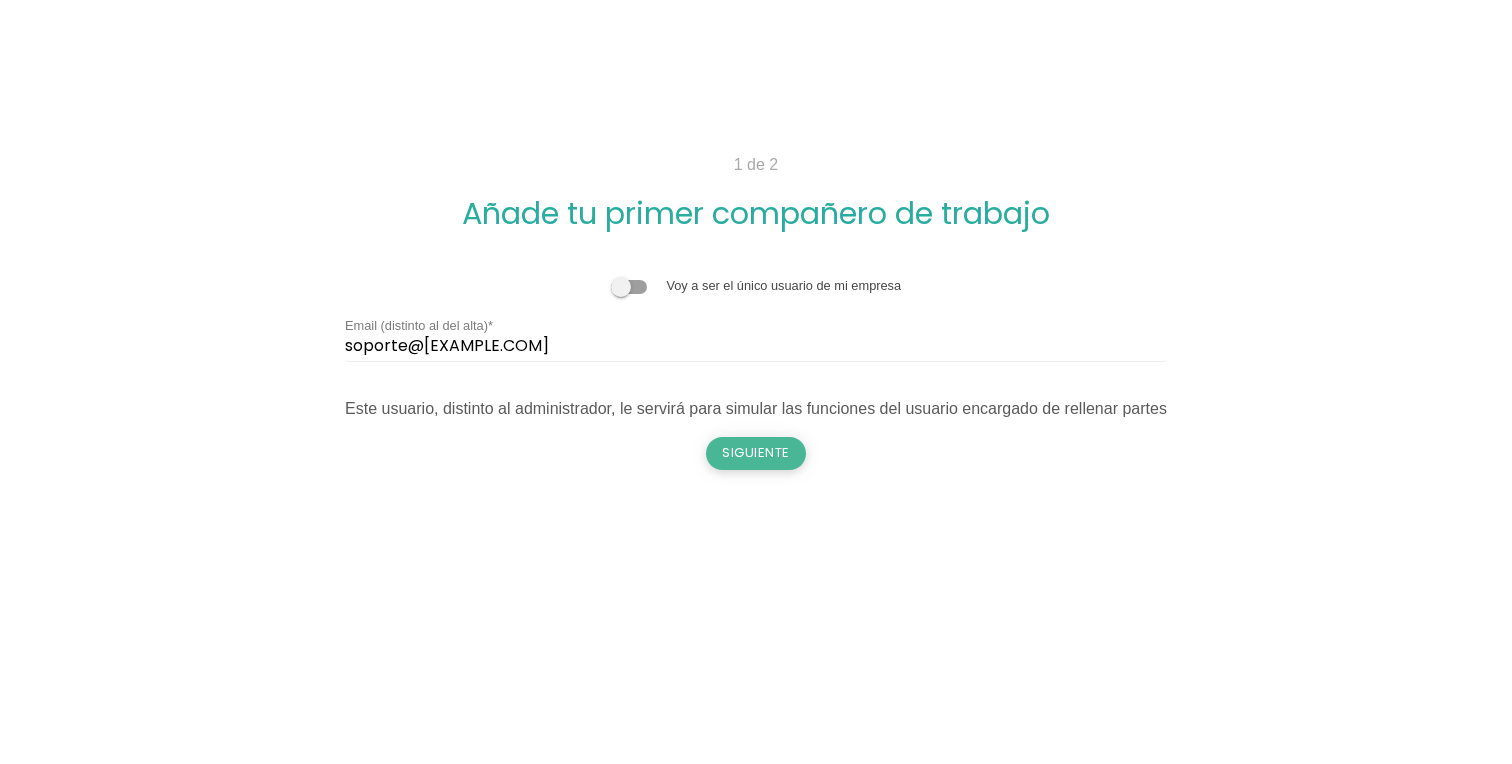 click on "Siguiente" at bounding box center [756, 453] 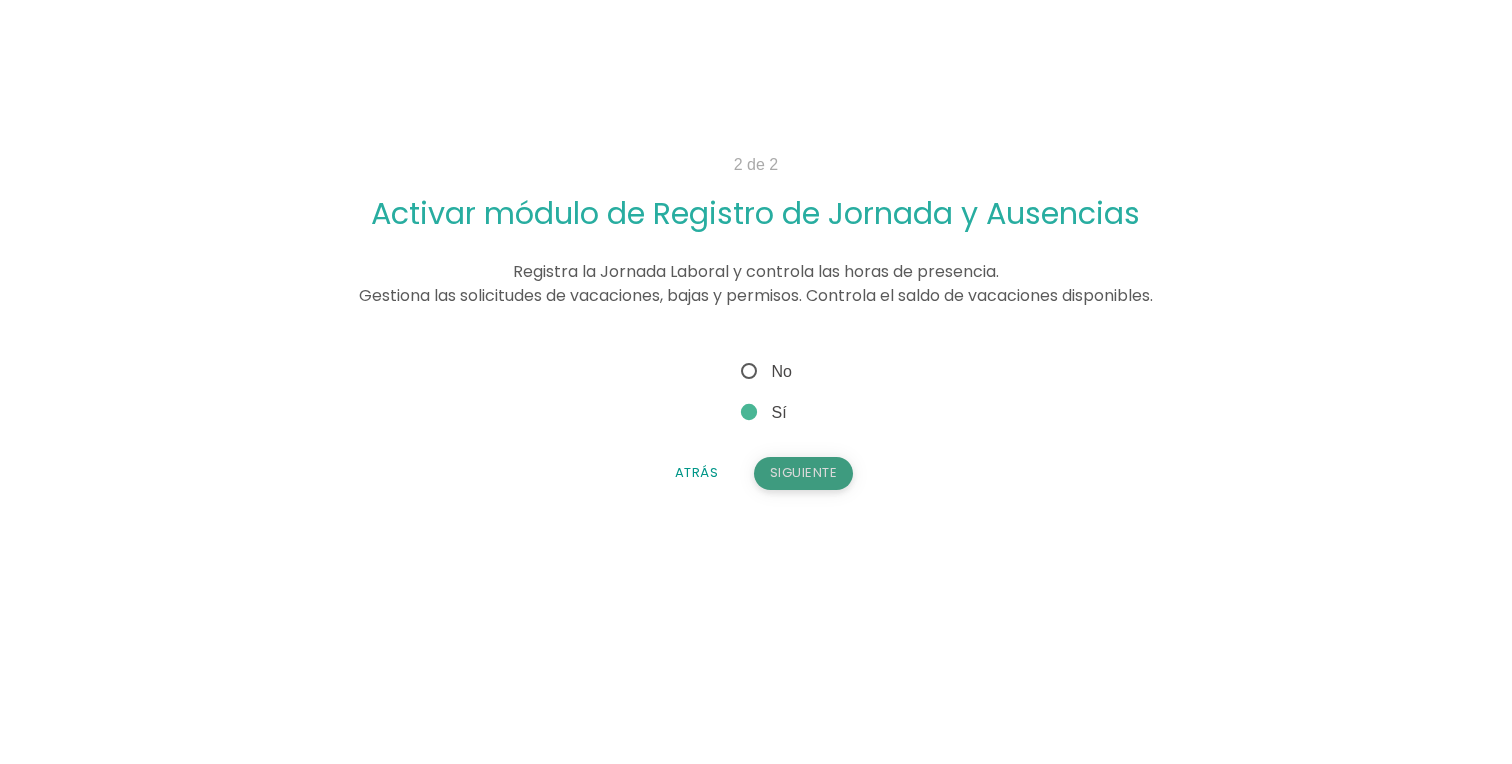 click on "Siguiente" at bounding box center [804, 473] 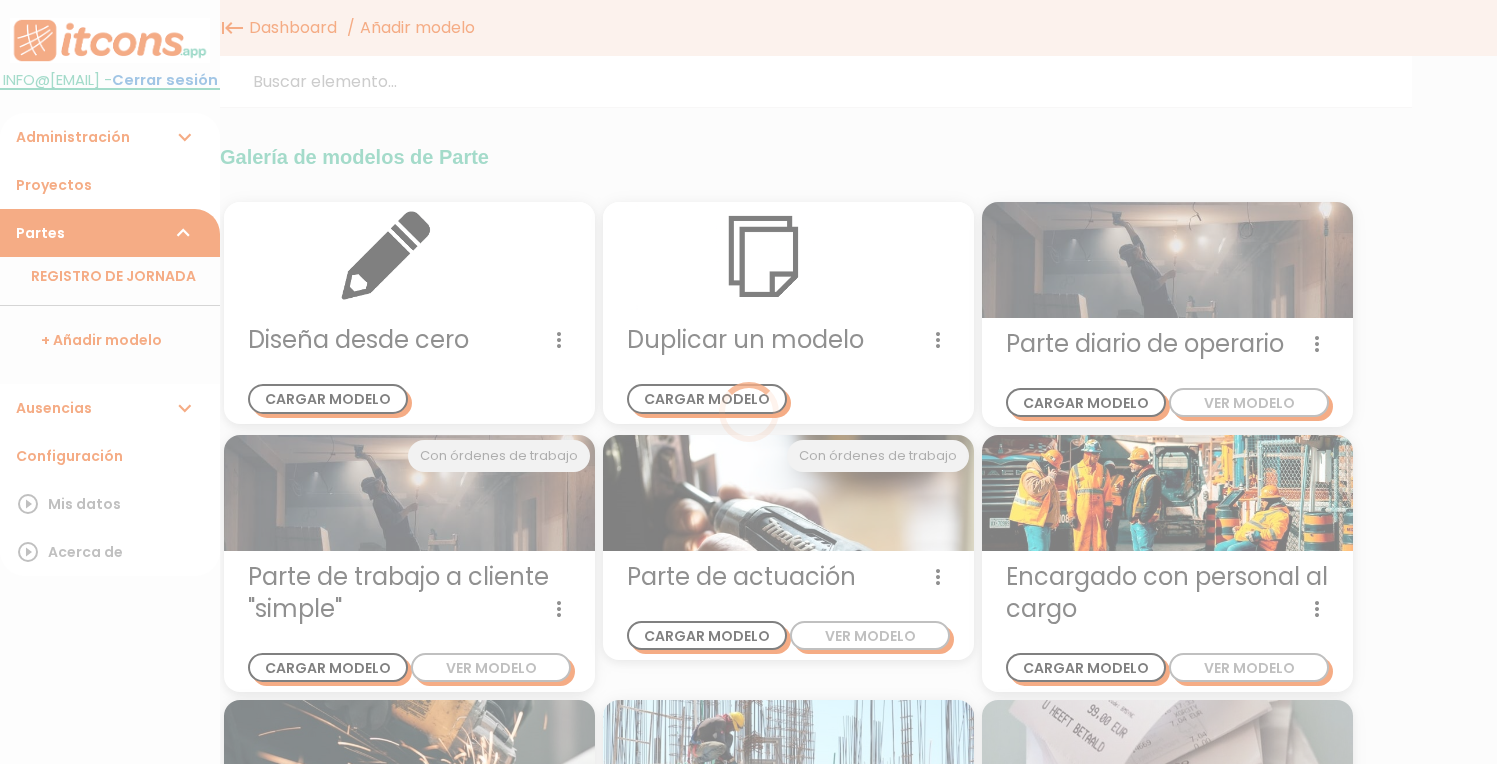 scroll, scrollTop: 0, scrollLeft: 0, axis: both 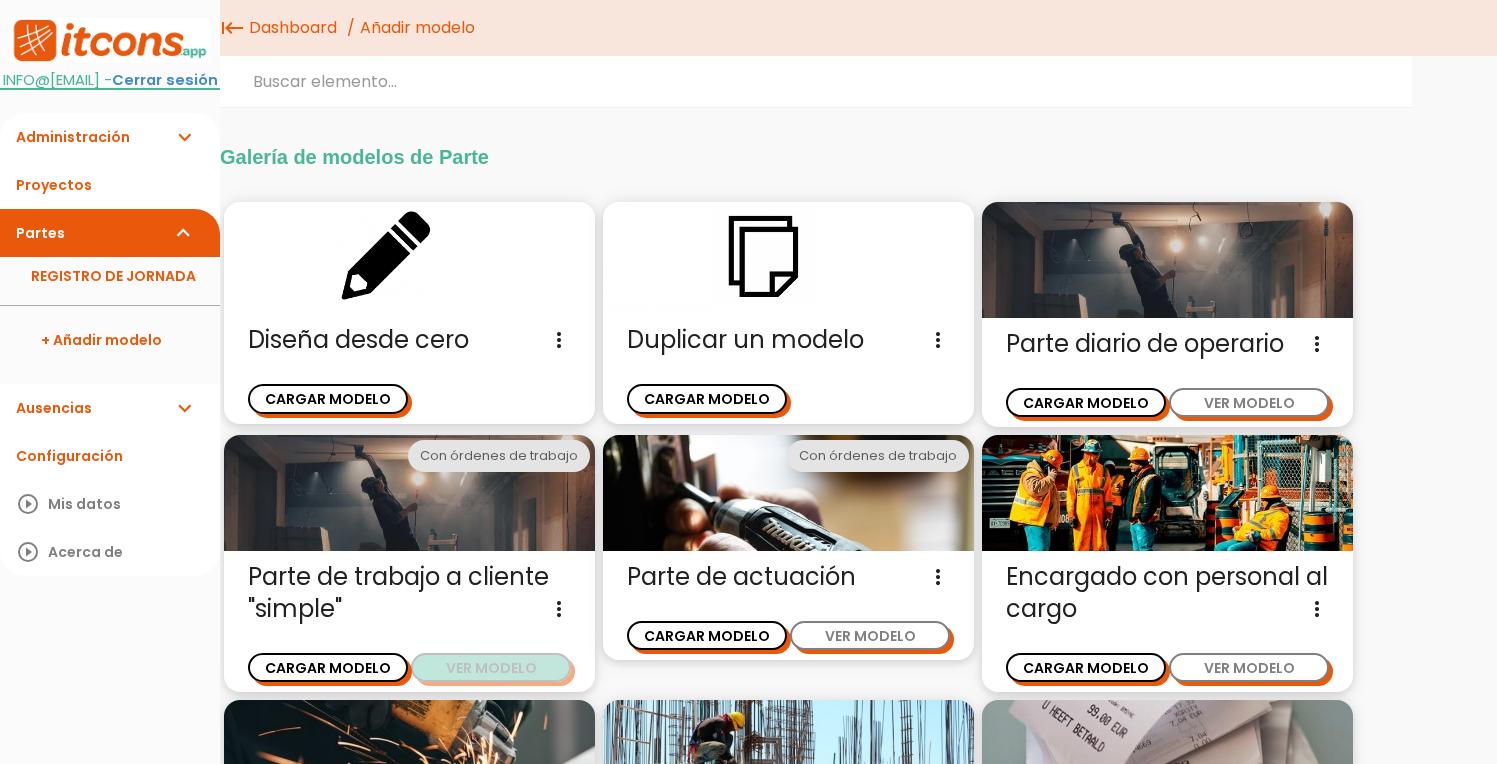 click on "VER MODELO" at bounding box center (491, 667) 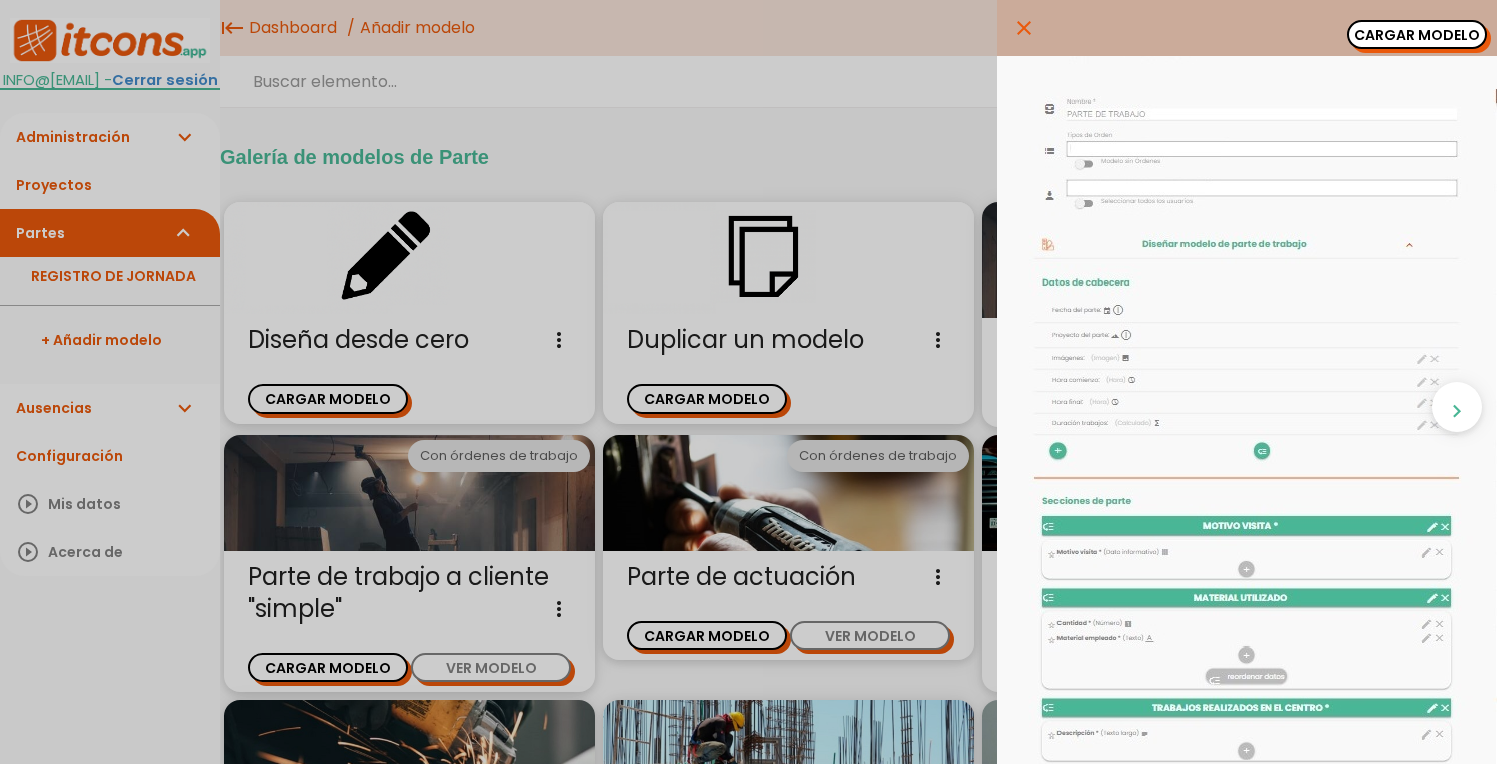 click on "close
CARGAR MODELO
chevron_right" at bounding box center (748, 382) 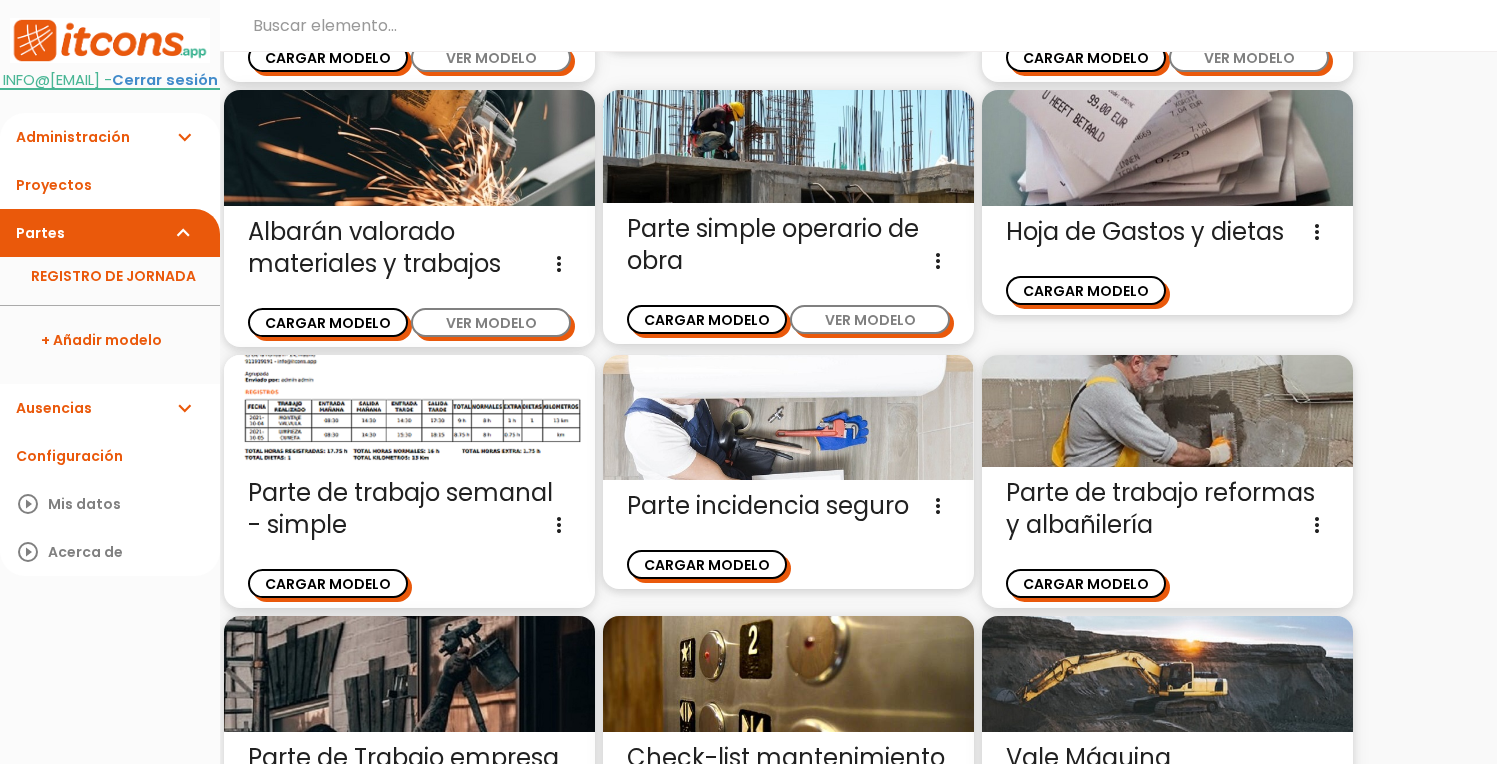 scroll, scrollTop: 0, scrollLeft: 0, axis: both 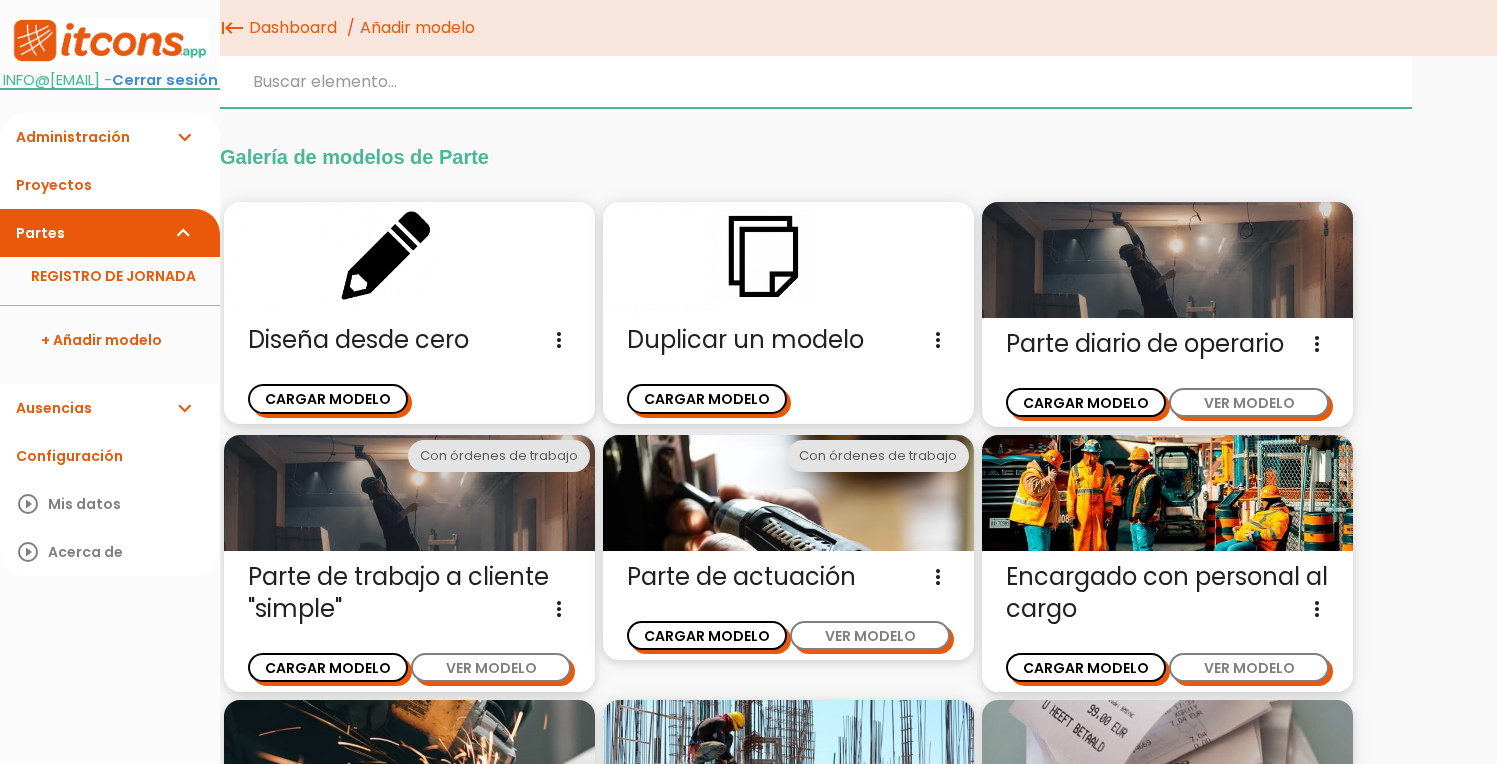 click at bounding box center (816, 82) 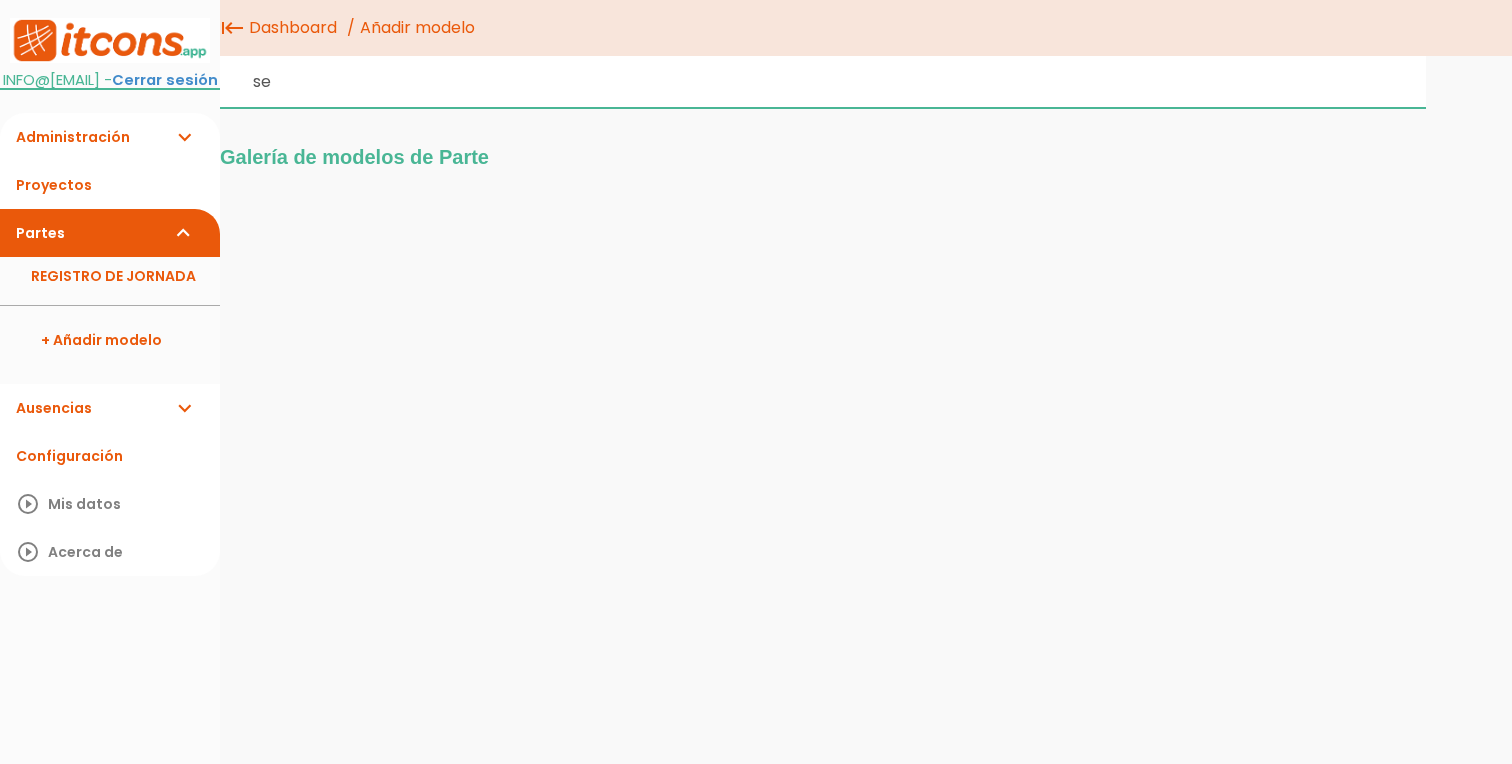 type on "s" 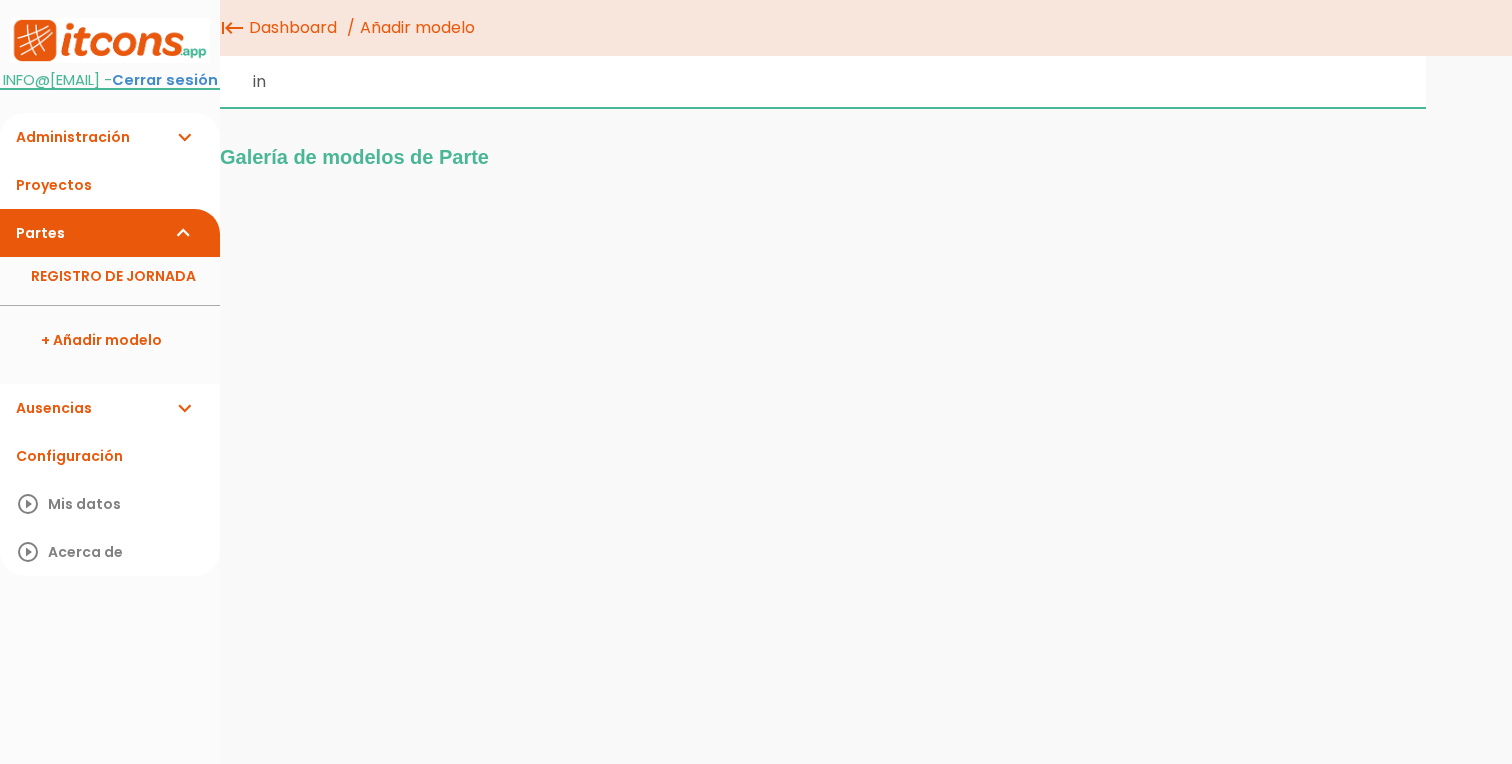 type on "i" 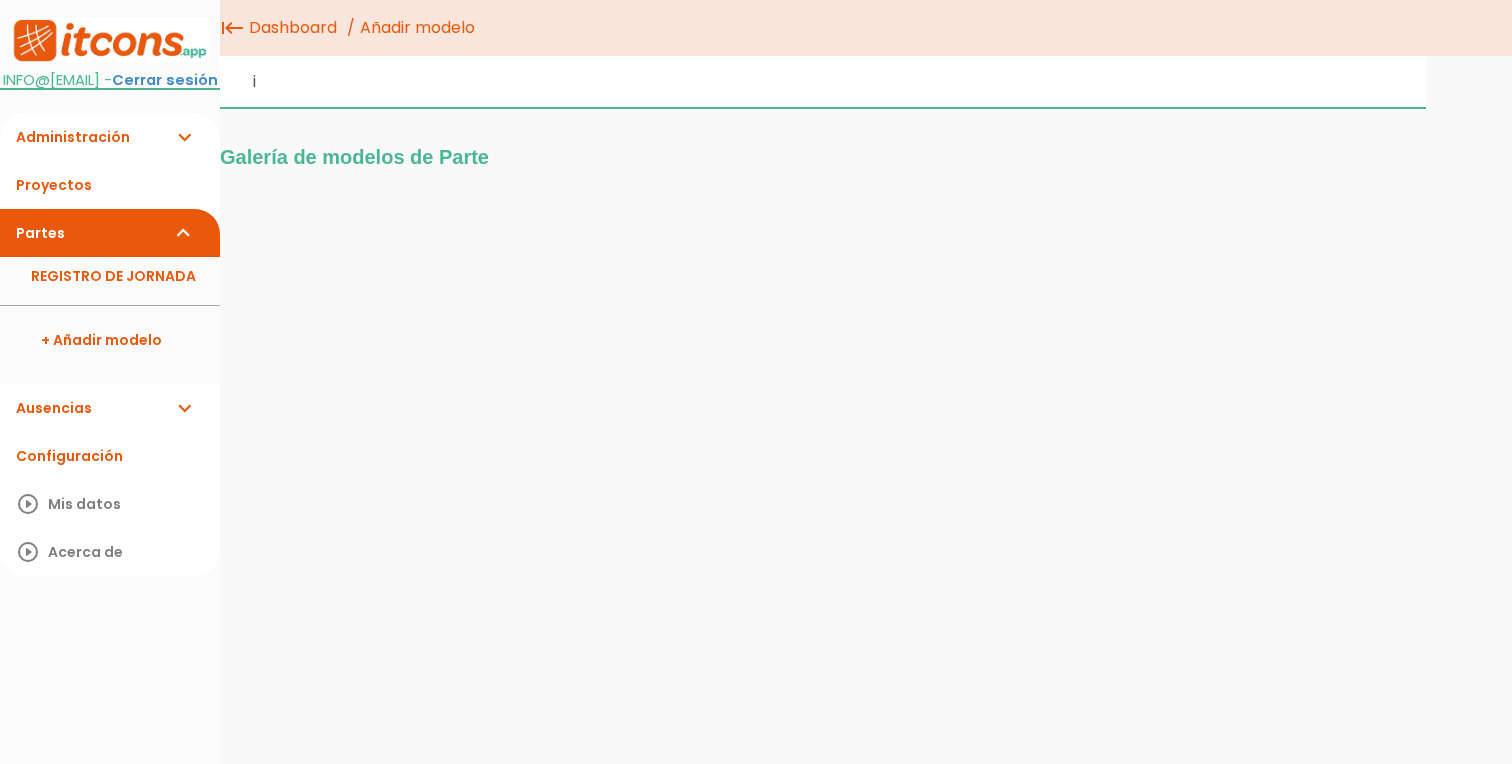 type 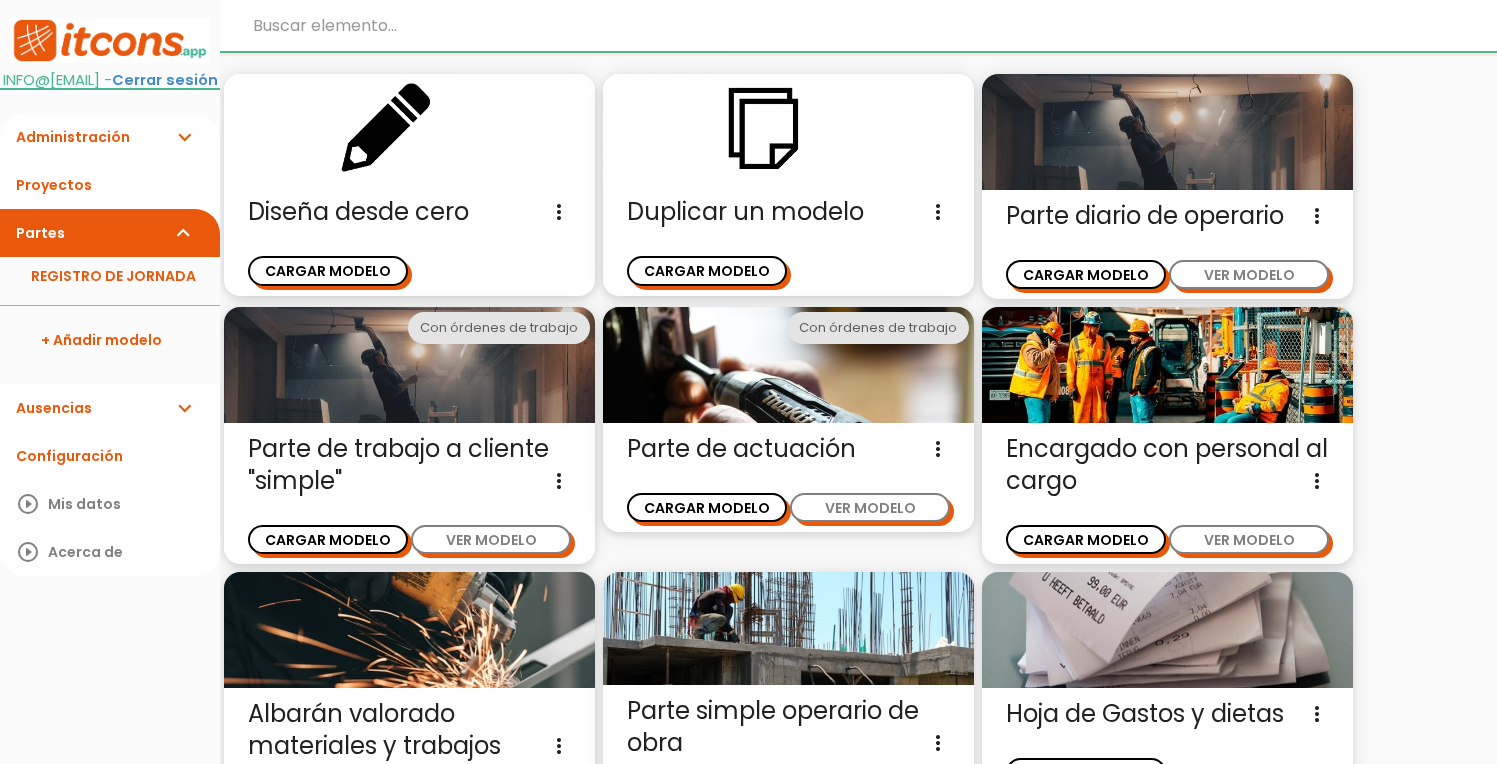 scroll, scrollTop: 0, scrollLeft: 0, axis: both 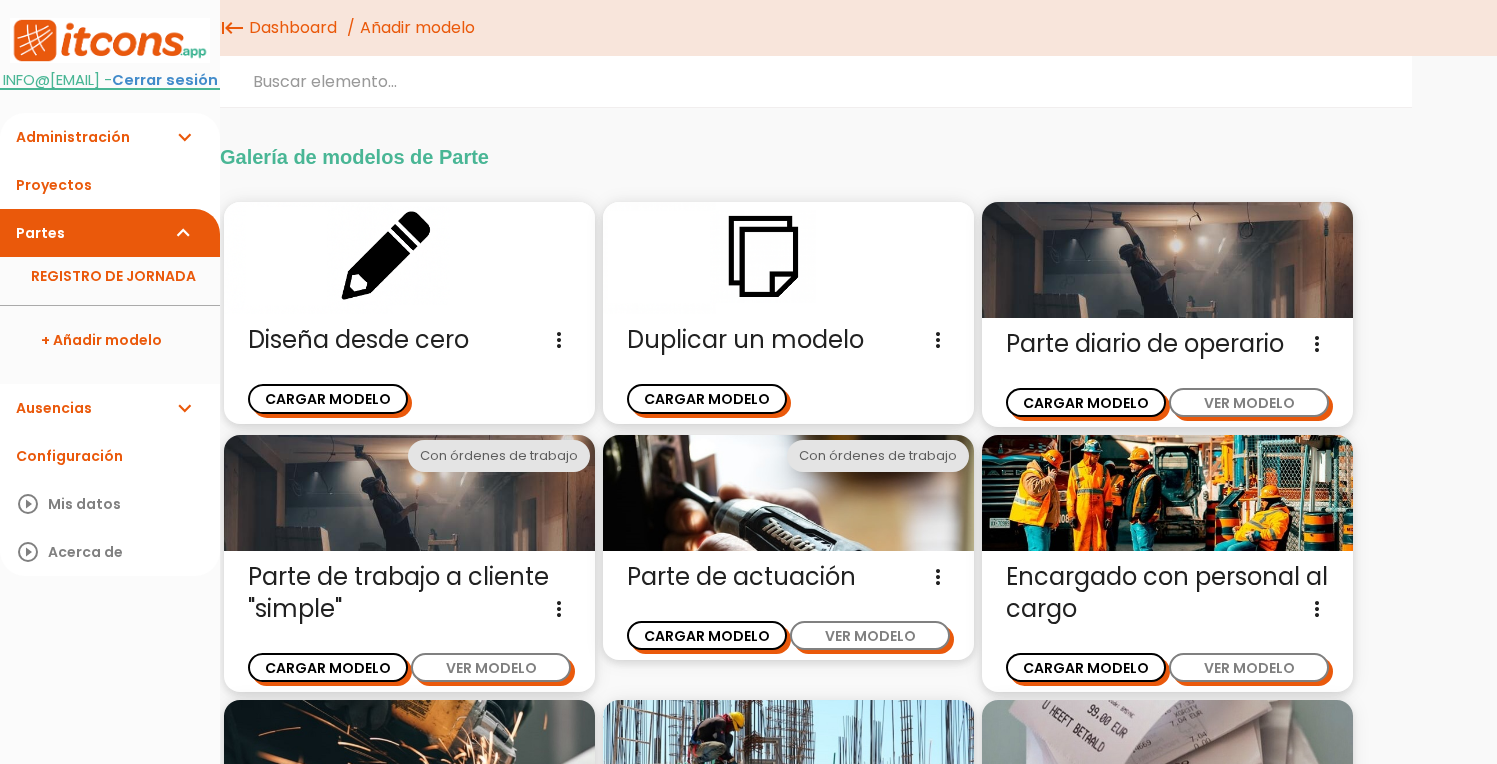 click on "Diseña desde cero Diseña un nuevo modelo de parte de trabajo sin ninguna otra referencia. Haz uso del editor de modelos de parte de trabajo  more_vert" at bounding box center [409, 340] 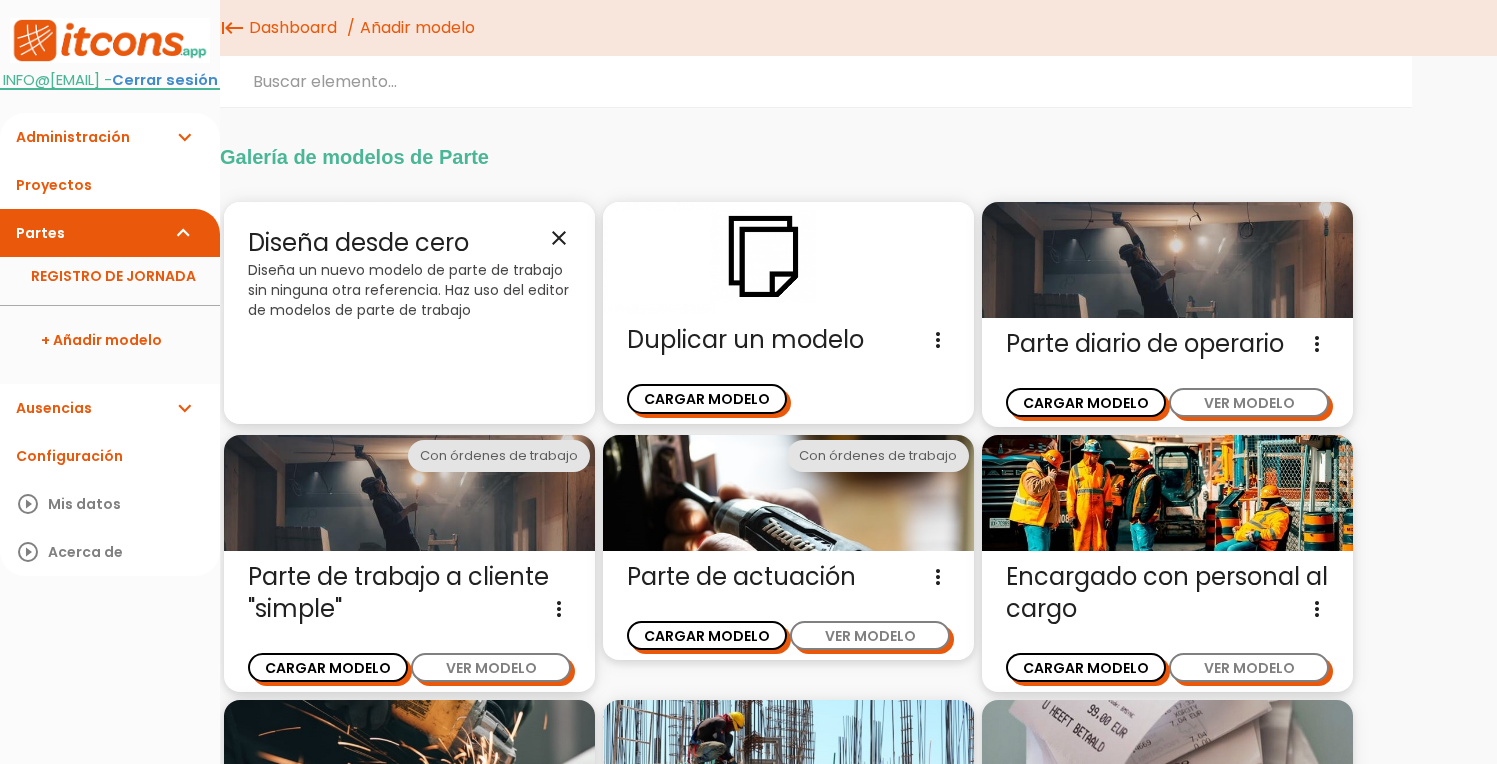 click on "Diseña un nuevo modelo de parte de trabajo sin ninguna otra referencia. Haz uso del editor de modelos de parte de trabajo" at bounding box center [409, 290] 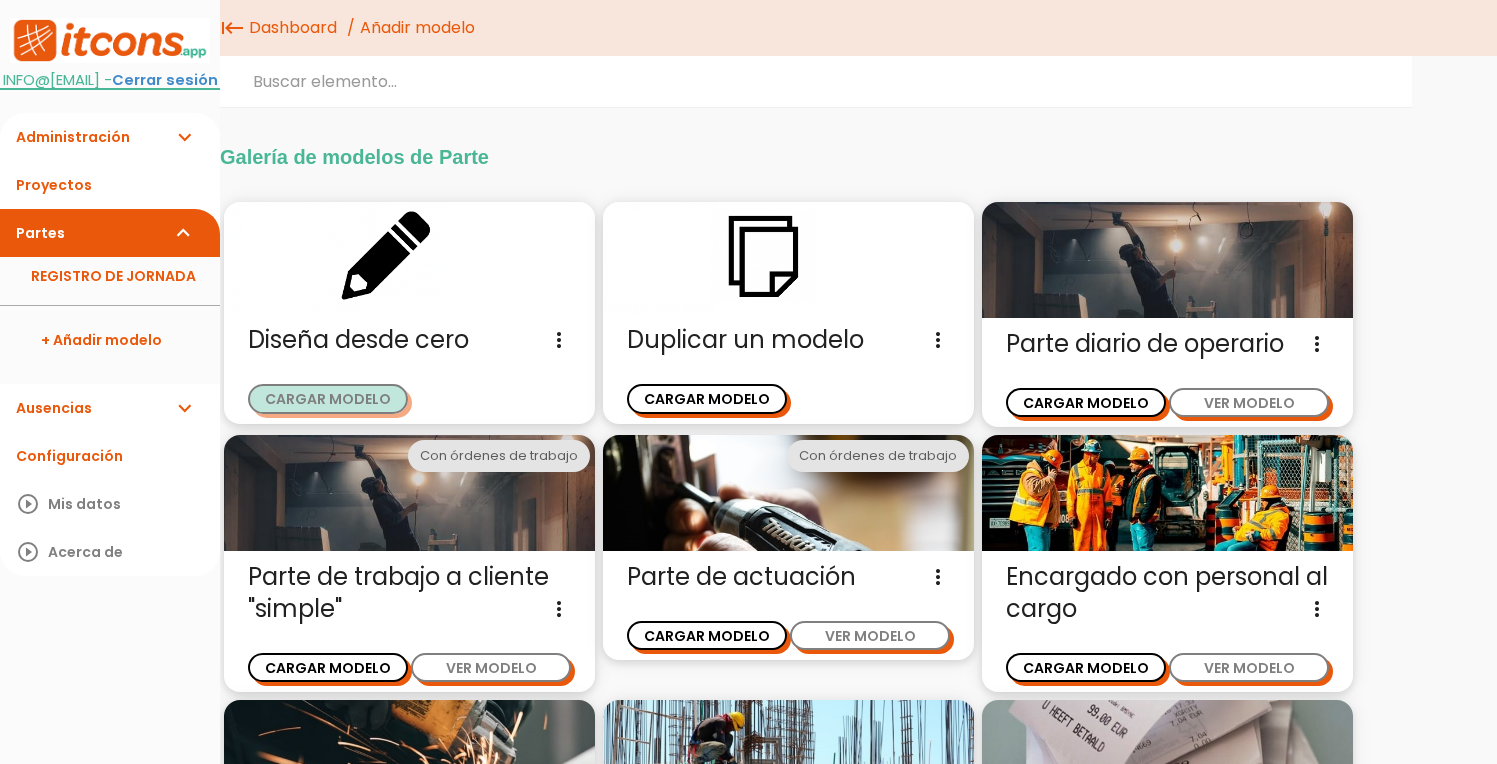 click on "CARGAR MODELO" at bounding box center (328, 398) 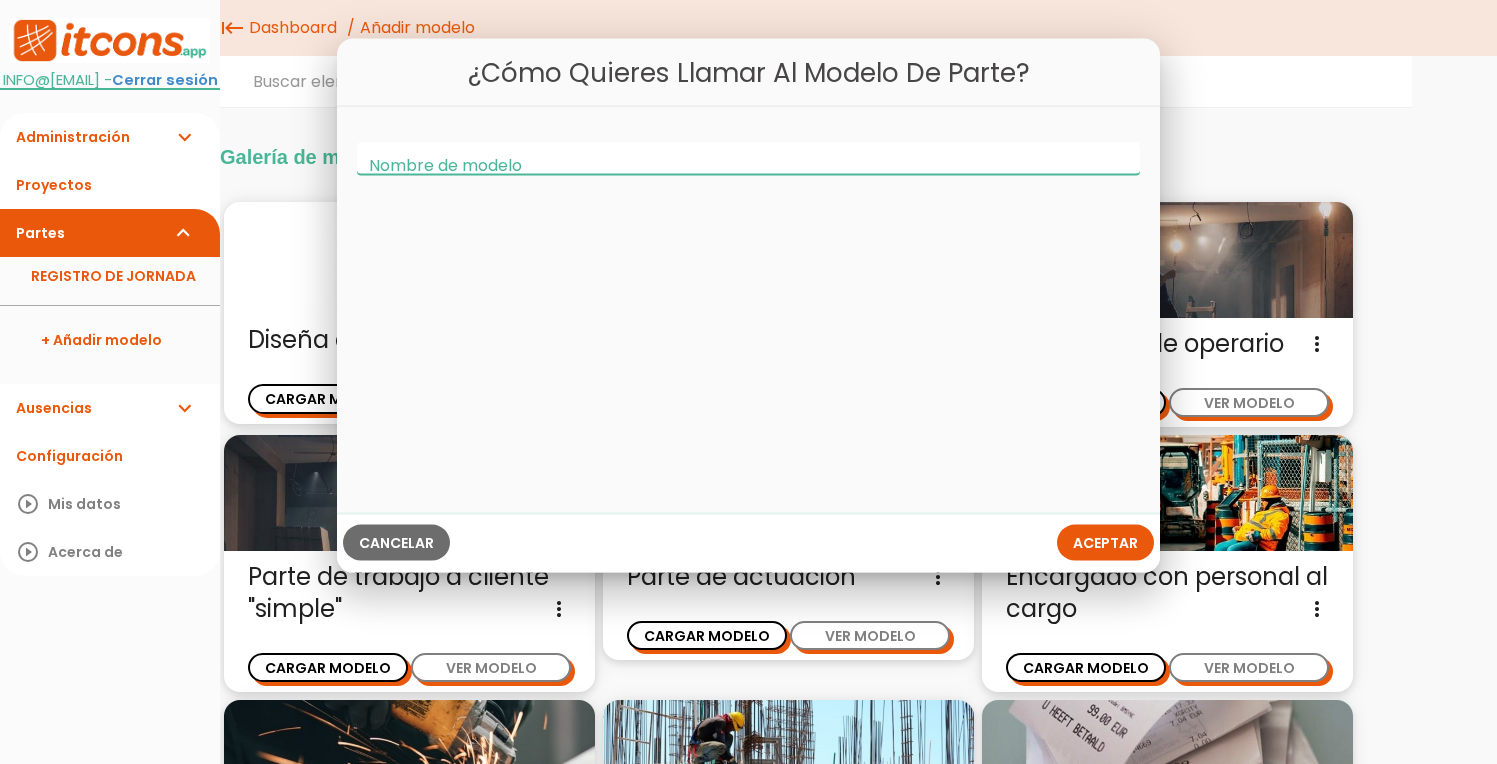 click on "Nombre de modelo" at bounding box center [748, 159] 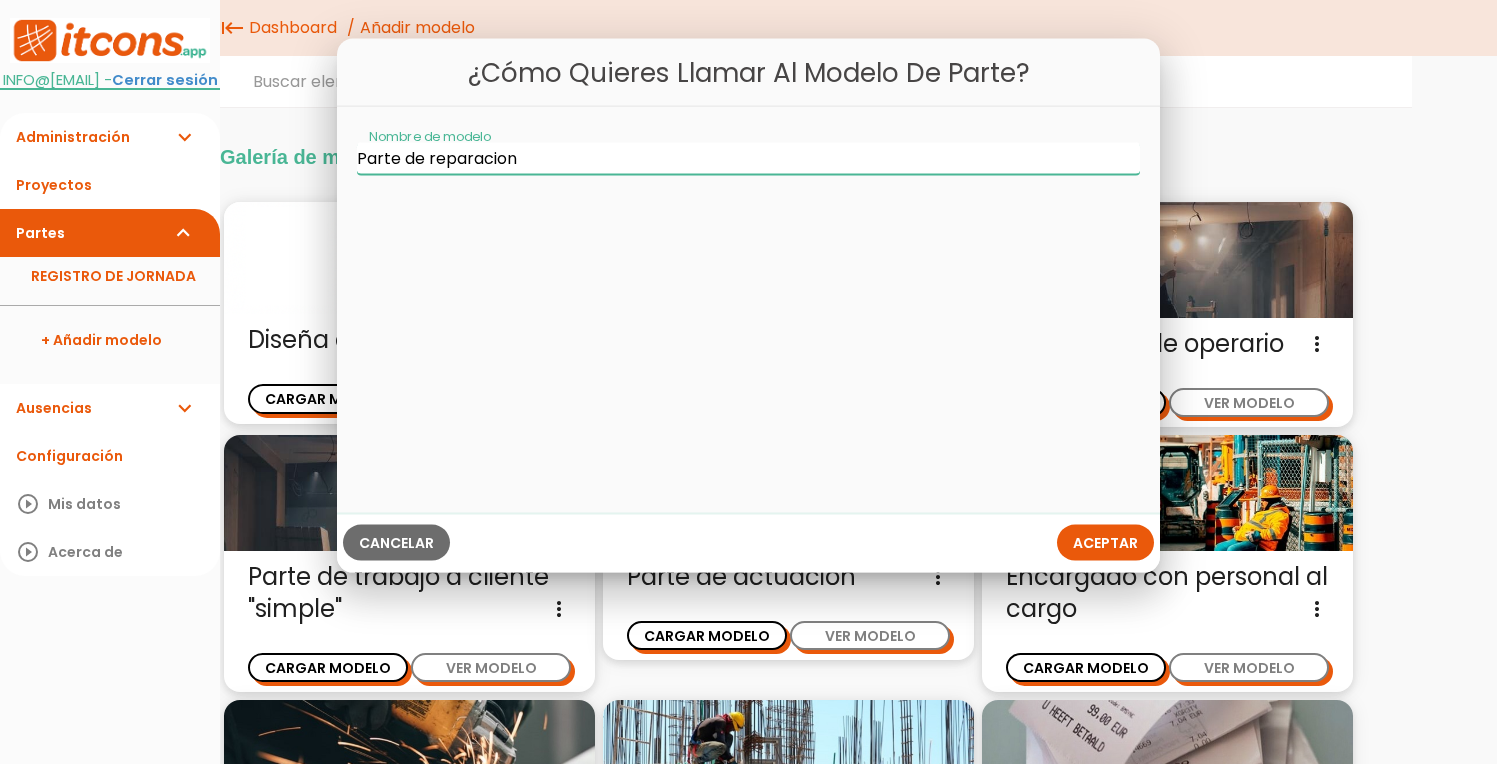 type on "Parte de reparacion" 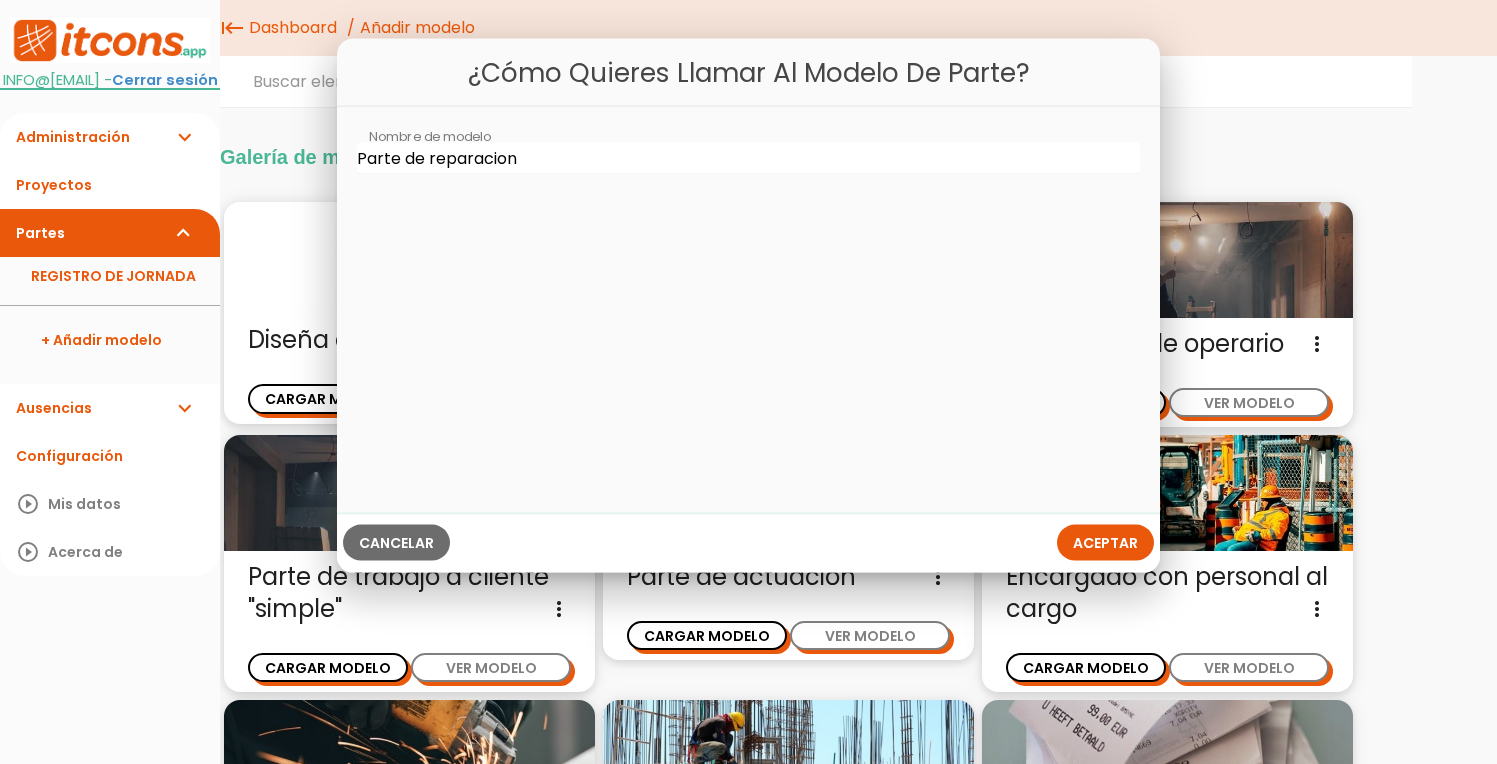click on "Aceptar" at bounding box center (1105, 543) 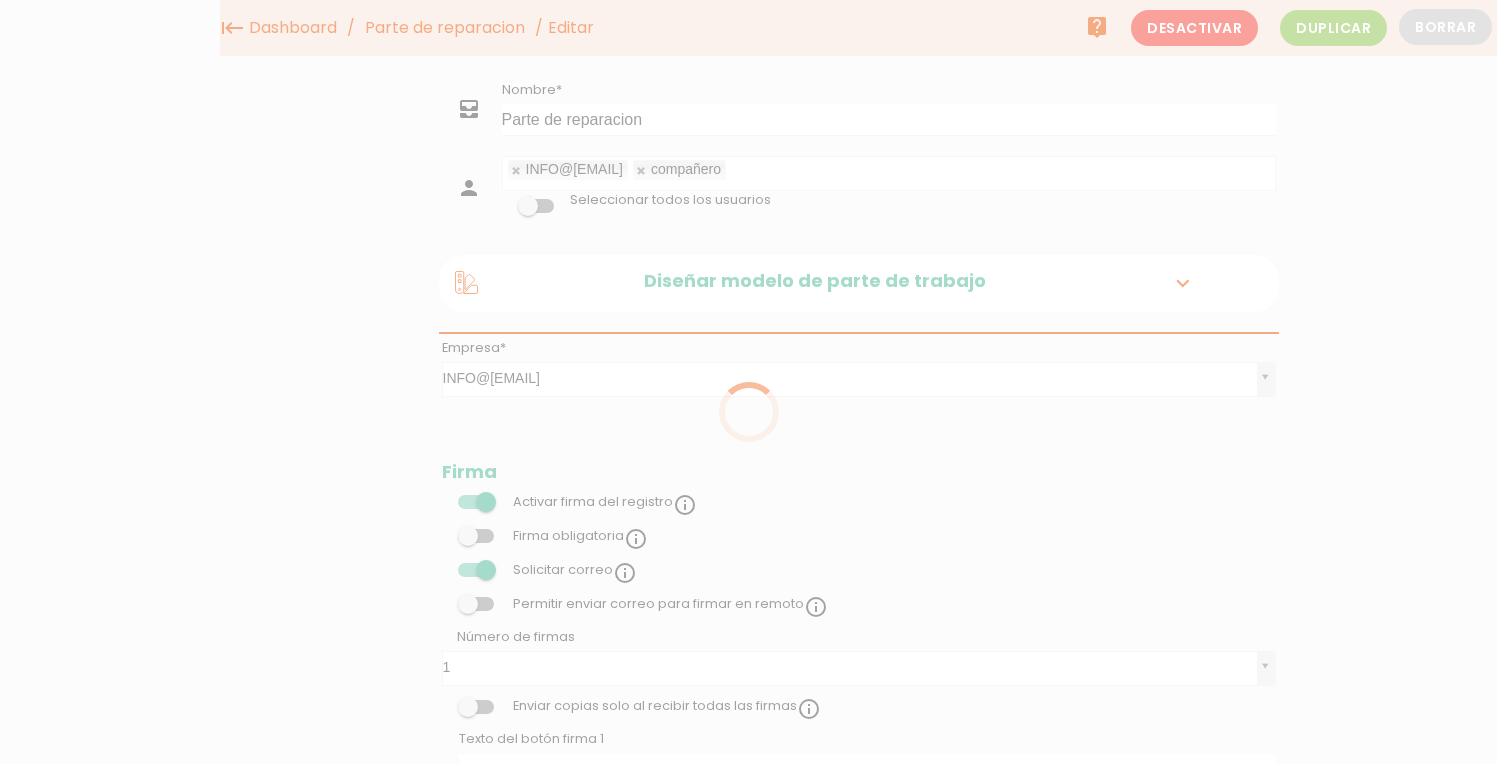 scroll, scrollTop: 0, scrollLeft: 0, axis: both 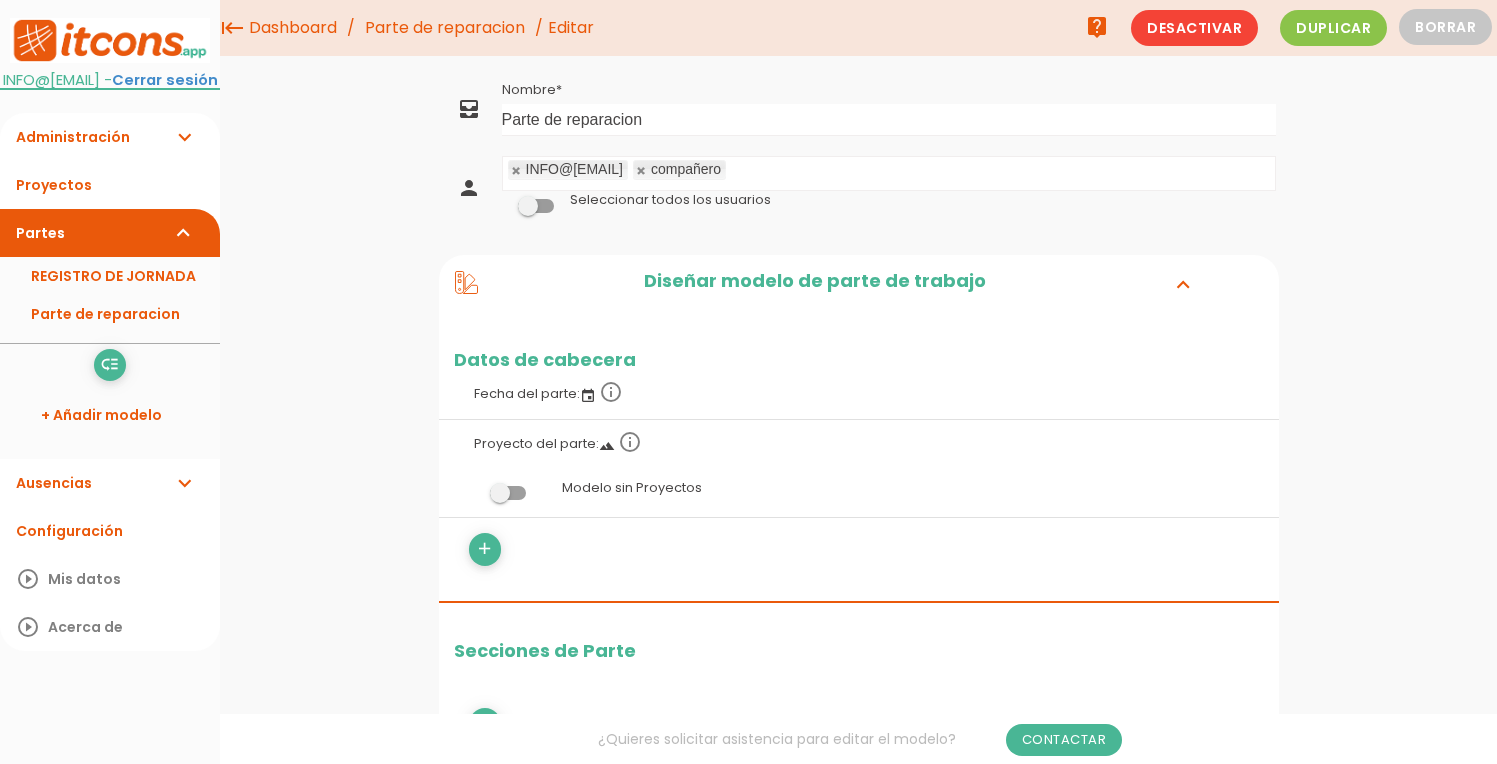 click on "Diseñar modelo de parte de trabajo" at bounding box center [814, 284] 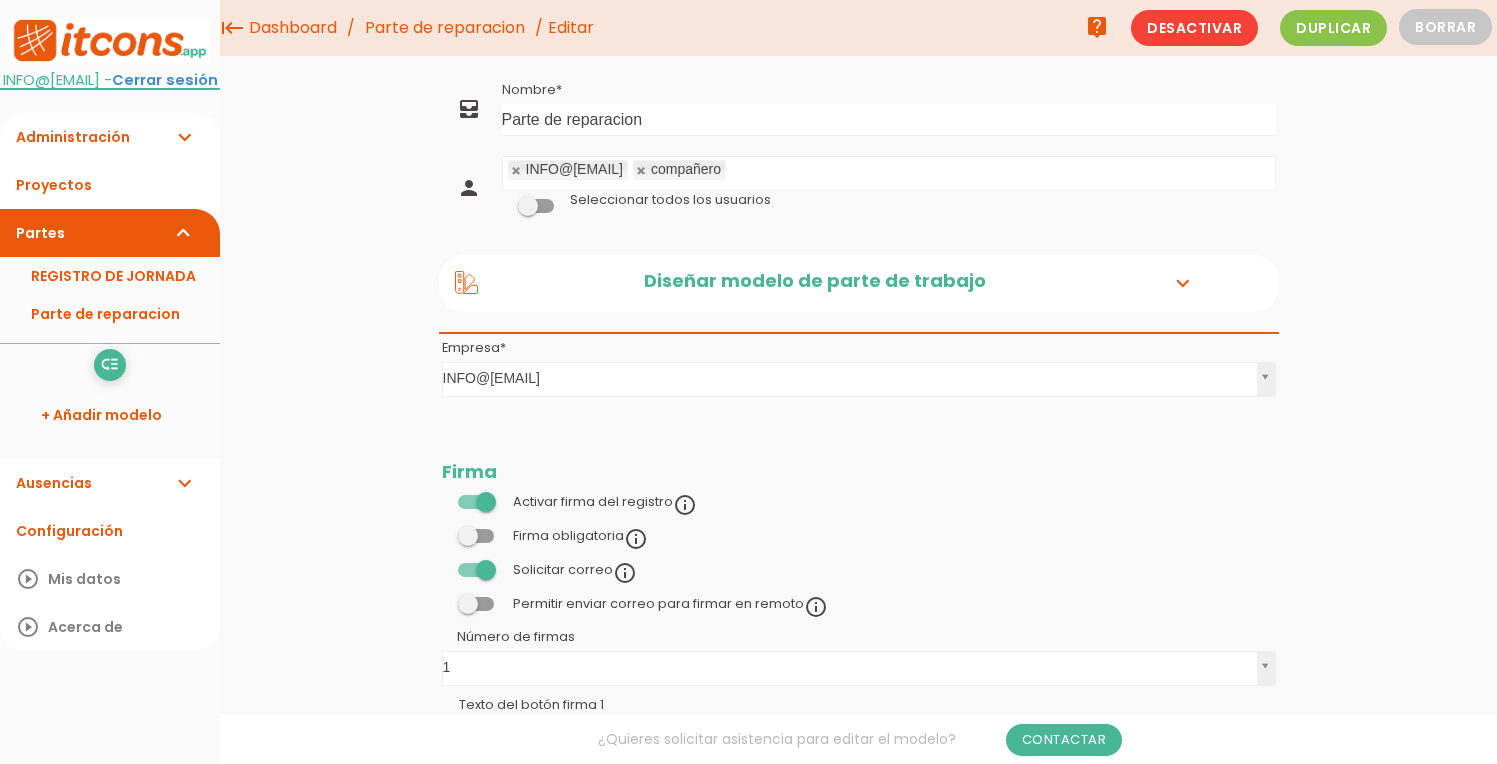 click on "Diseñar modelo de parte de trabajo" at bounding box center [814, 284] 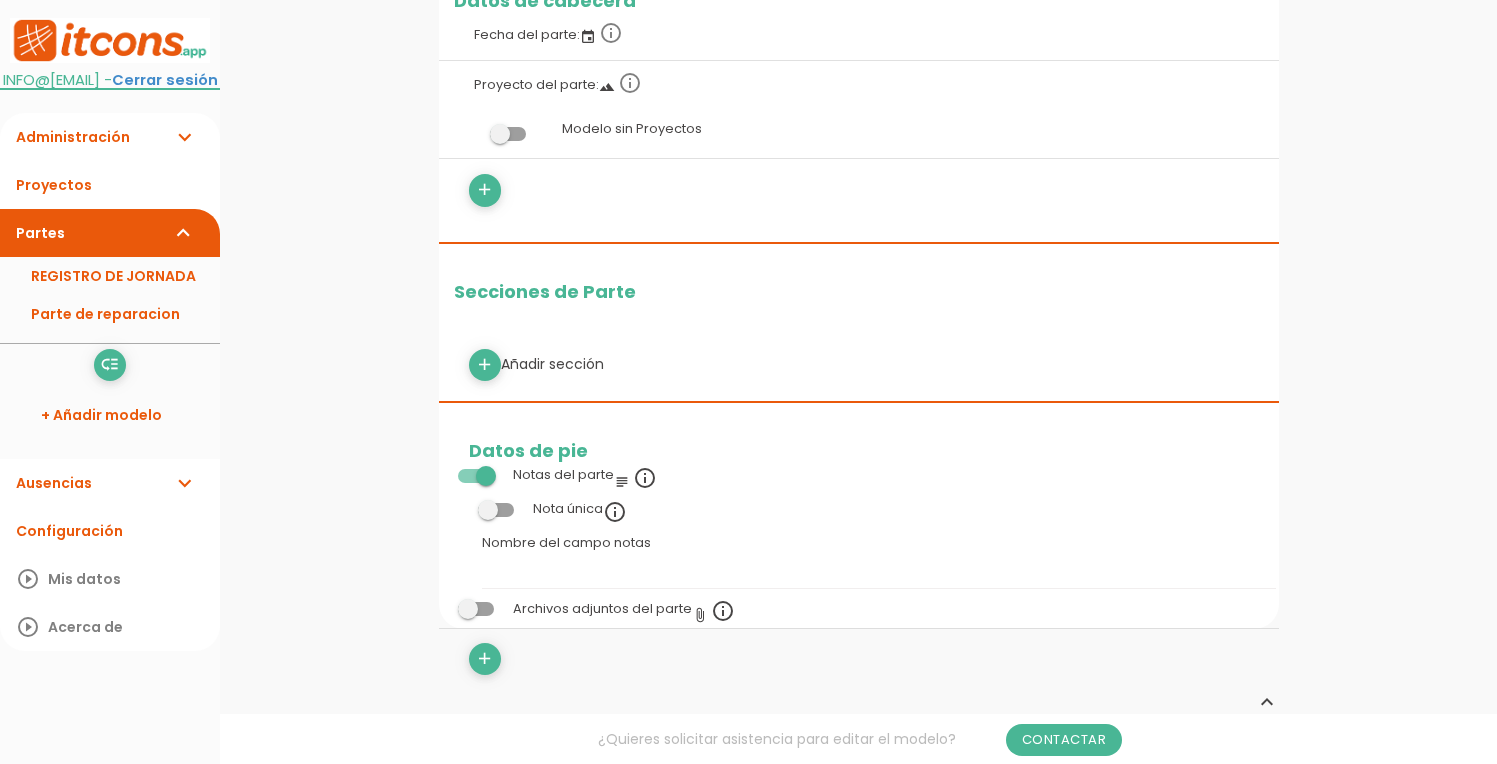 scroll, scrollTop: 385, scrollLeft: 0, axis: vertical 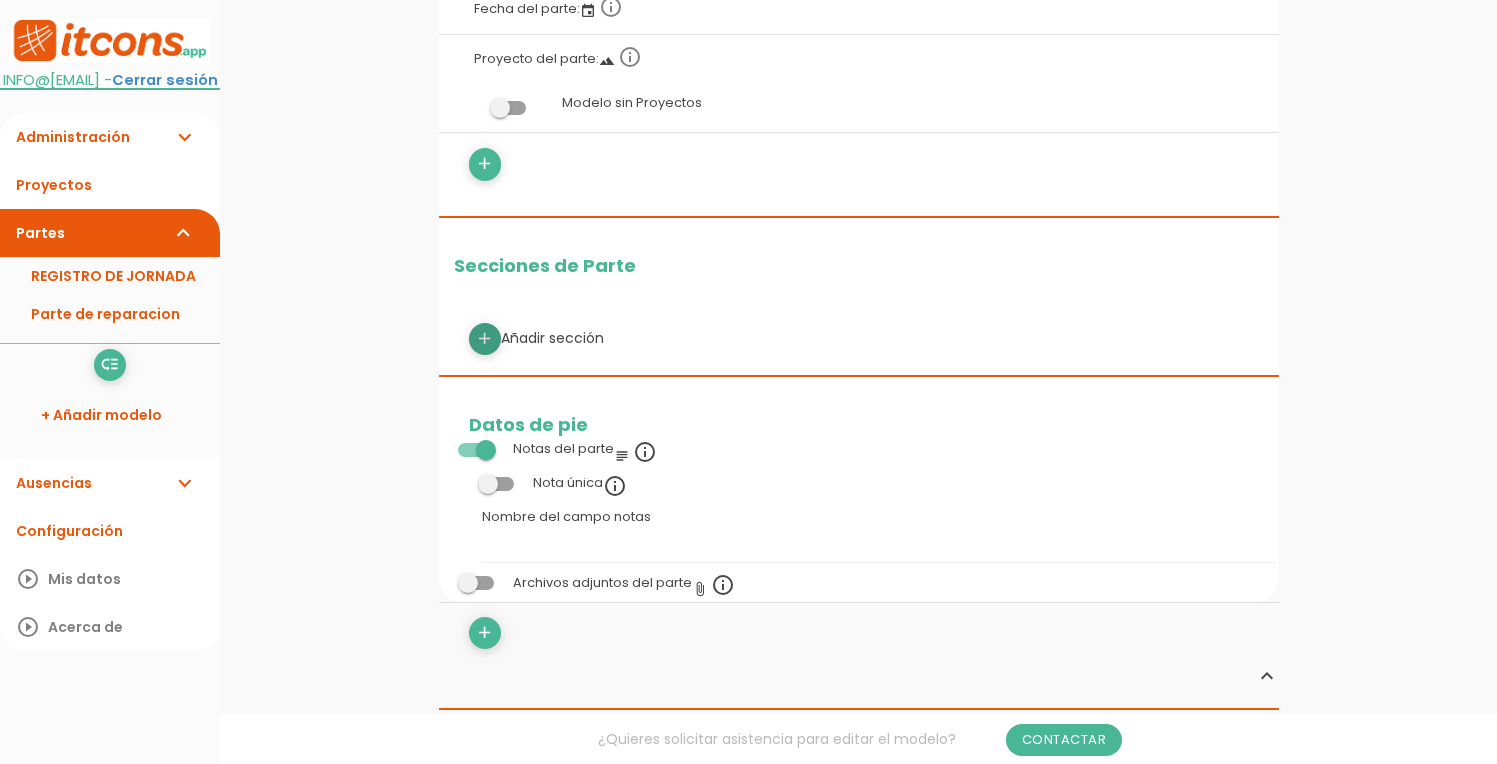 click on "add" at bounding box center [484, 339] 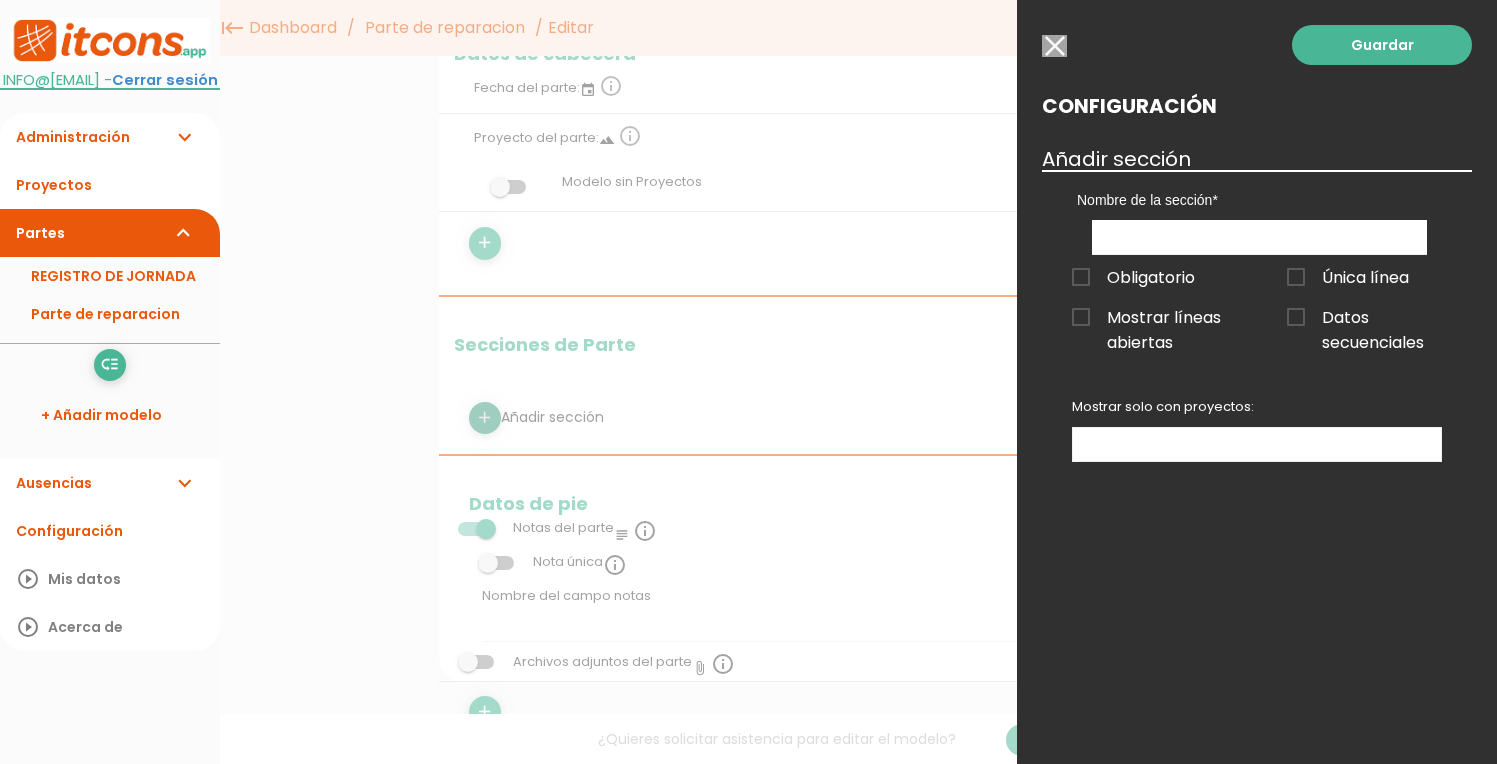 scroll, scrollTop: 278, scrollLeft: 0, axis: vertical 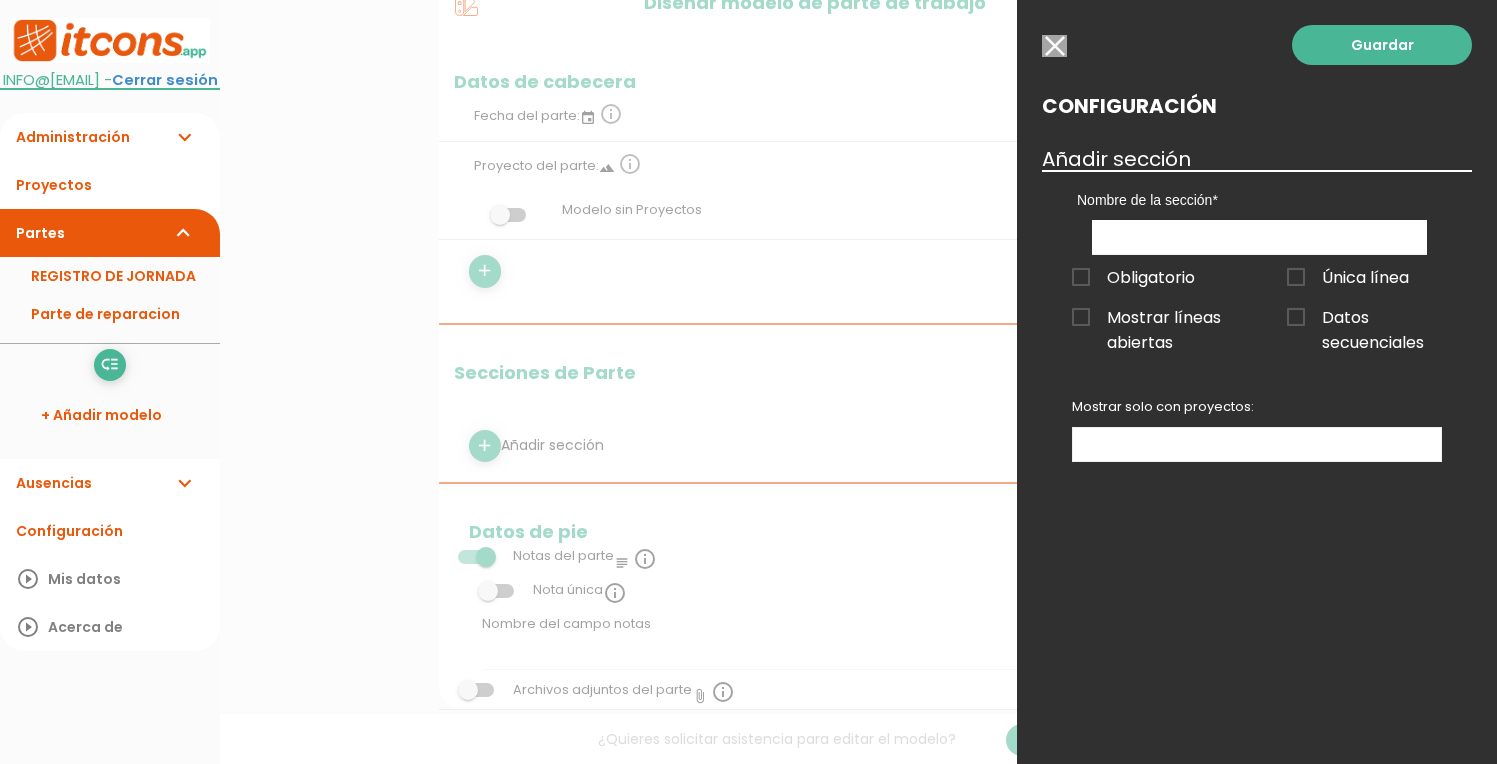click on "Guardar
Configuración
Añadir sección
Nombre de la sección
Obligatorio
Única línea
Mostrar líneas abiertas
Datos secuenciales
Mostrar solo con proyectos:                         No se encontraron resultados Proyecto de prueba" at bounding box center [1257, 382] 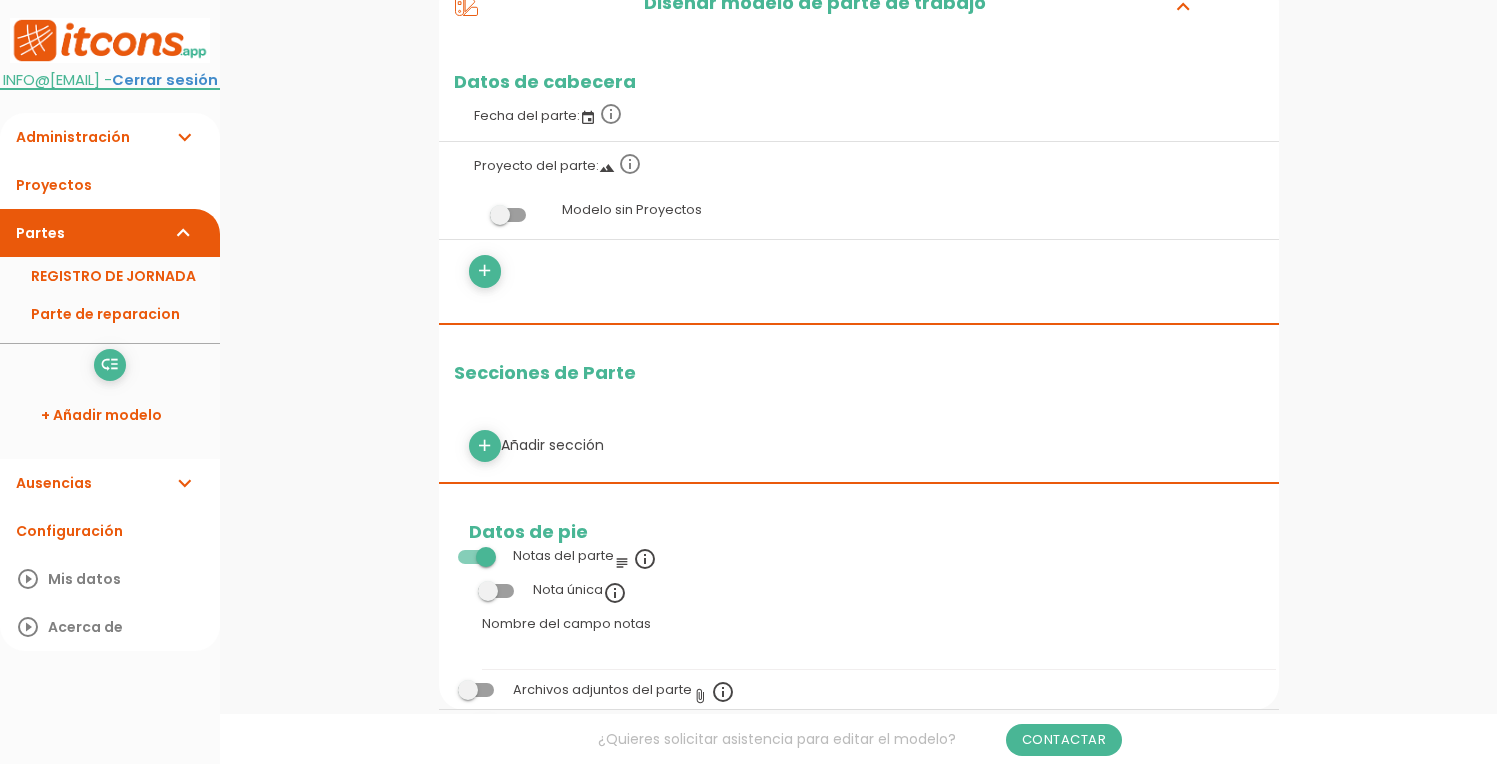 click on "Notas del parte  subject
info_outline
Nota única
info_outline
Nombre del campo notas
Archivos adjuntos del parte  attach_file info_outline" at bounding box center [859, 400] 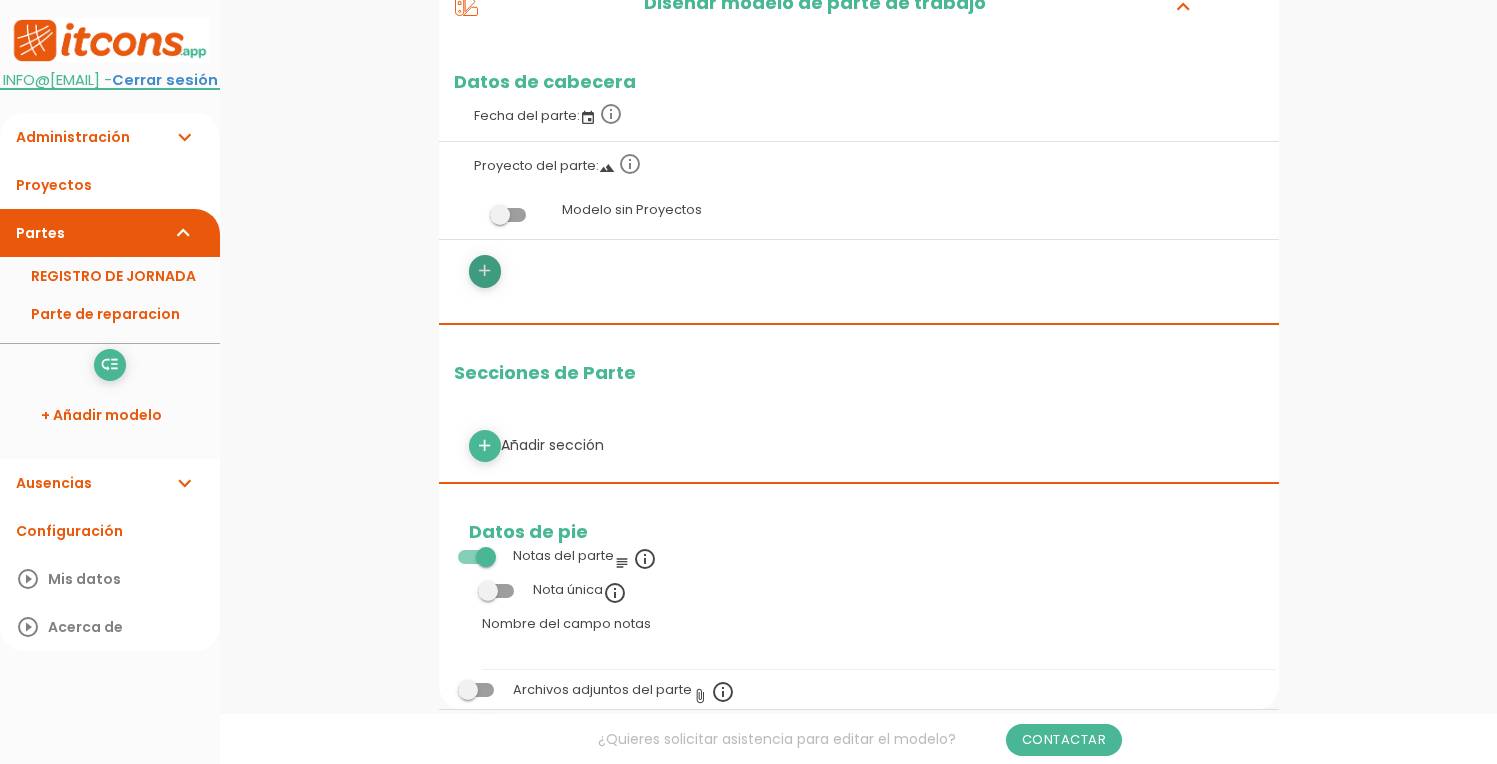 click on "add" at bounding box center (484, 271) 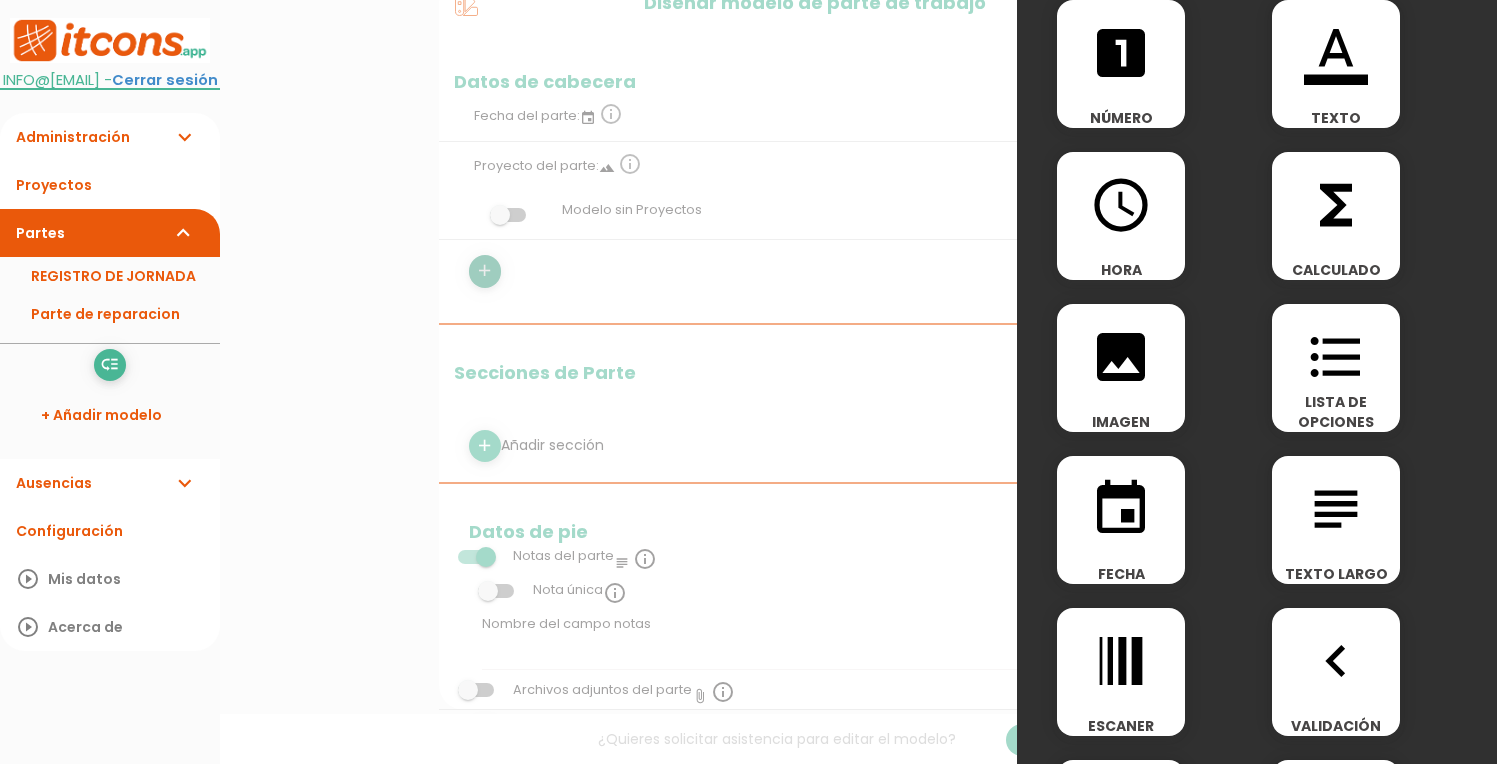 scroll, scrollTop: 0, scrollLeft: 0, axis: both 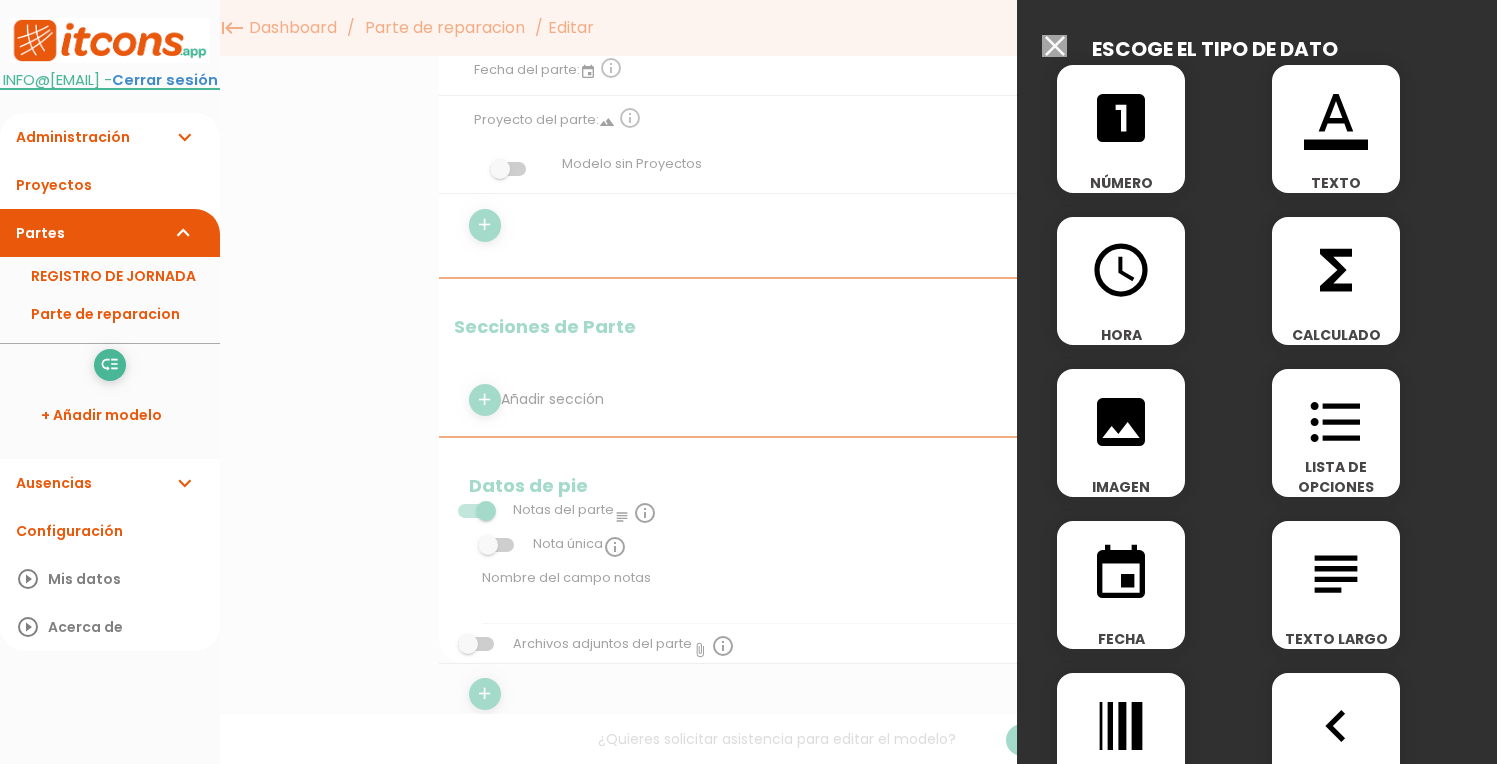 click at bounding box center [748, 286] 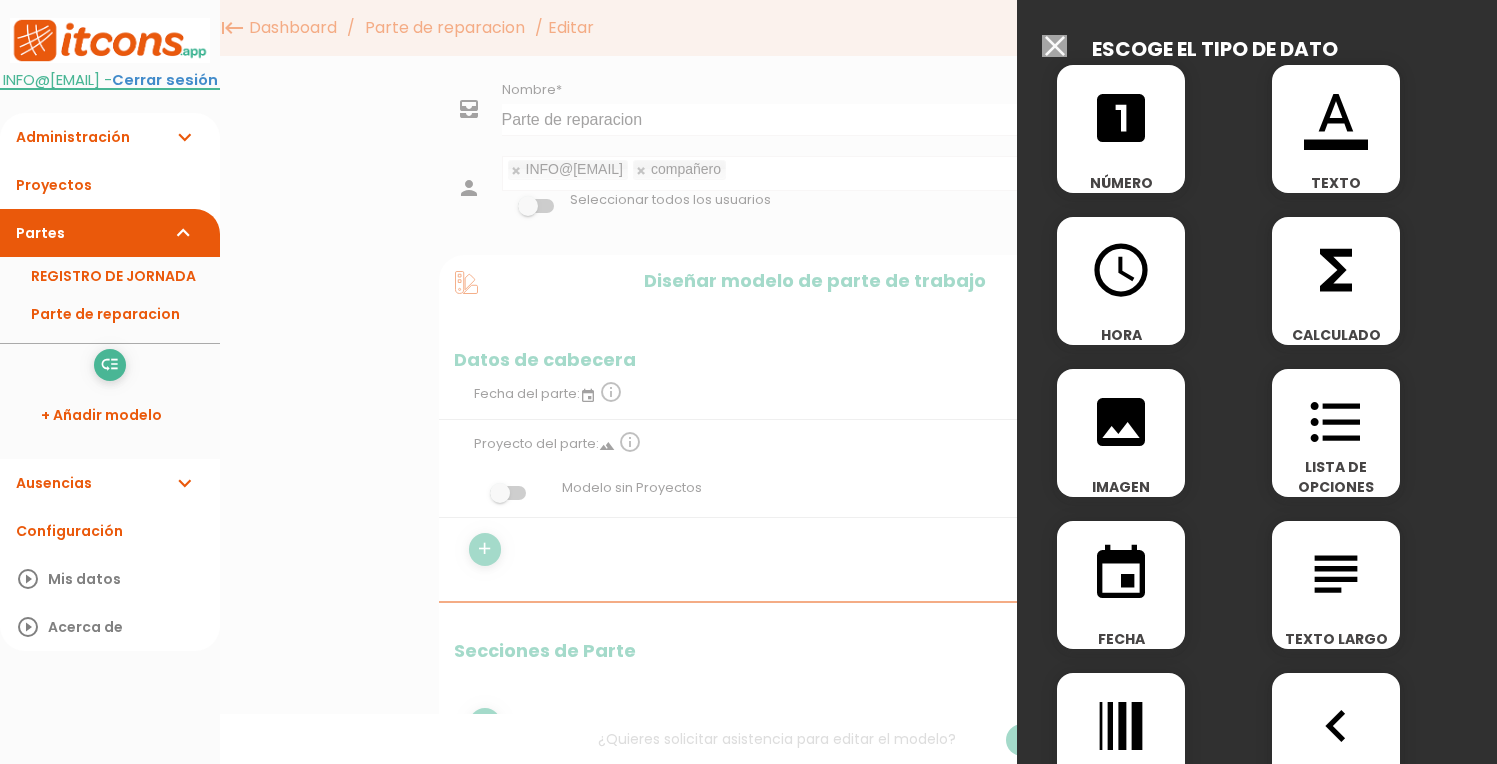 click on "Seleccionar todos los usuarios" at bounding box center [1054, 46] 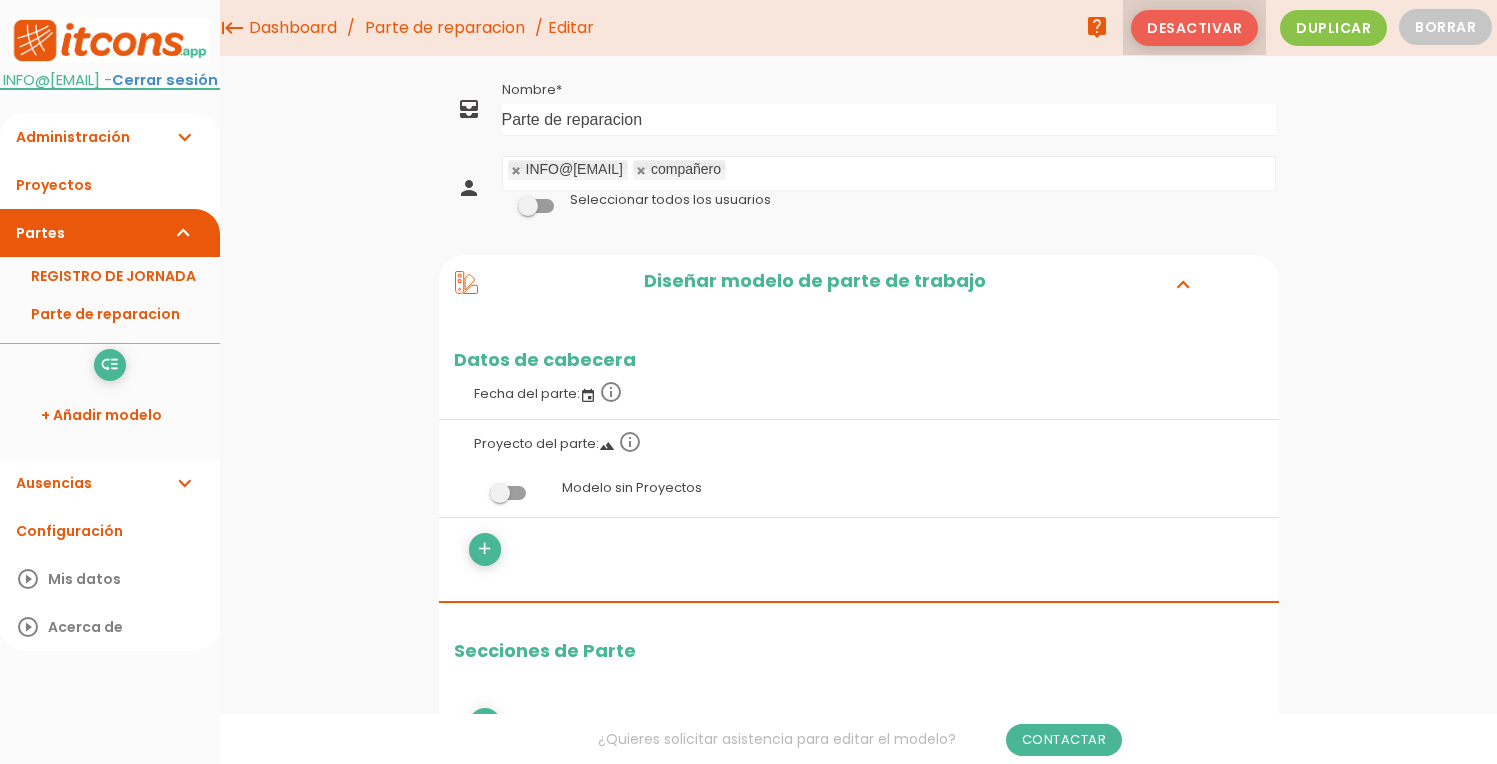 click on "Desactivar" at bounding box center (1194, 28) 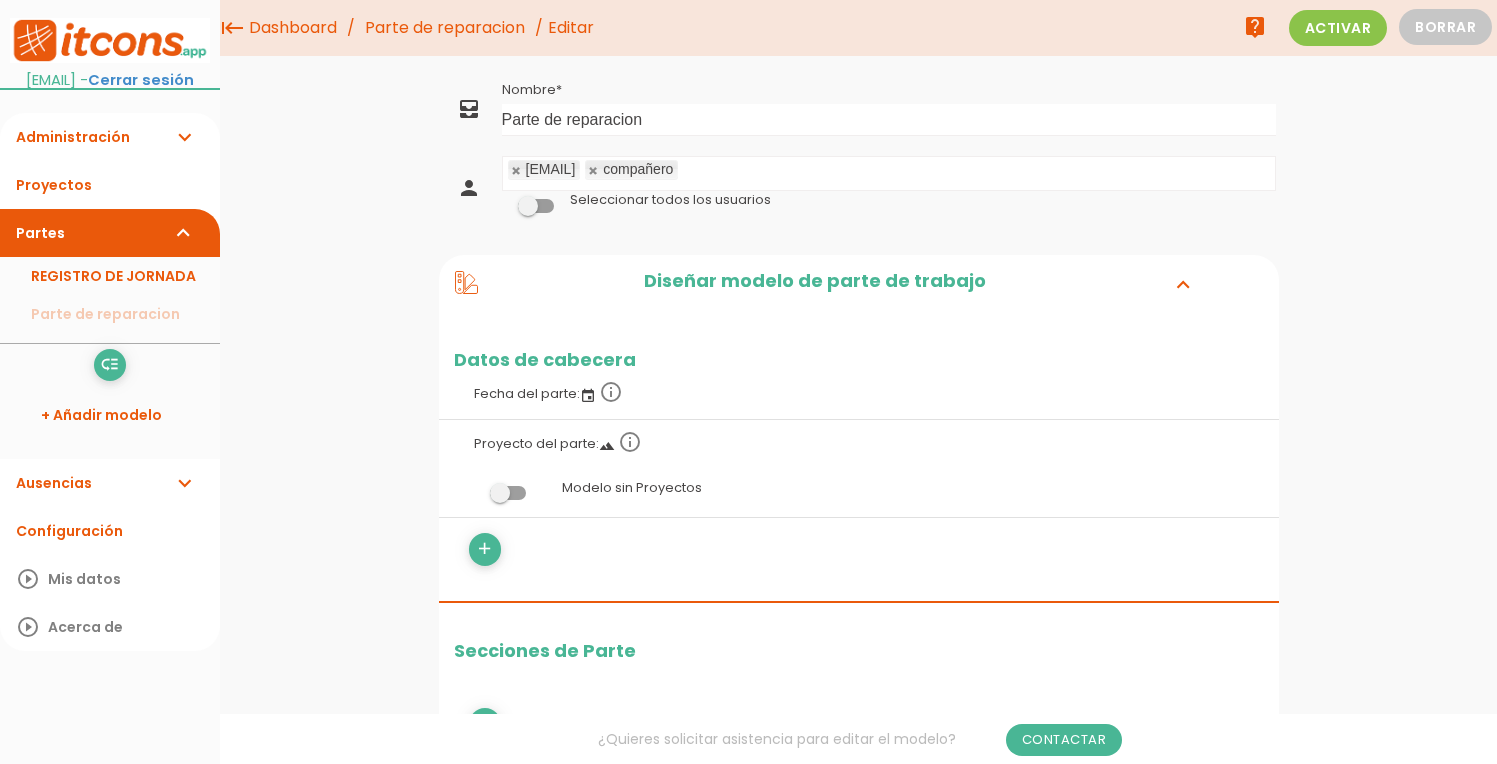 scroll, scrollTop: 0, scrollLeft: 0, axis: both 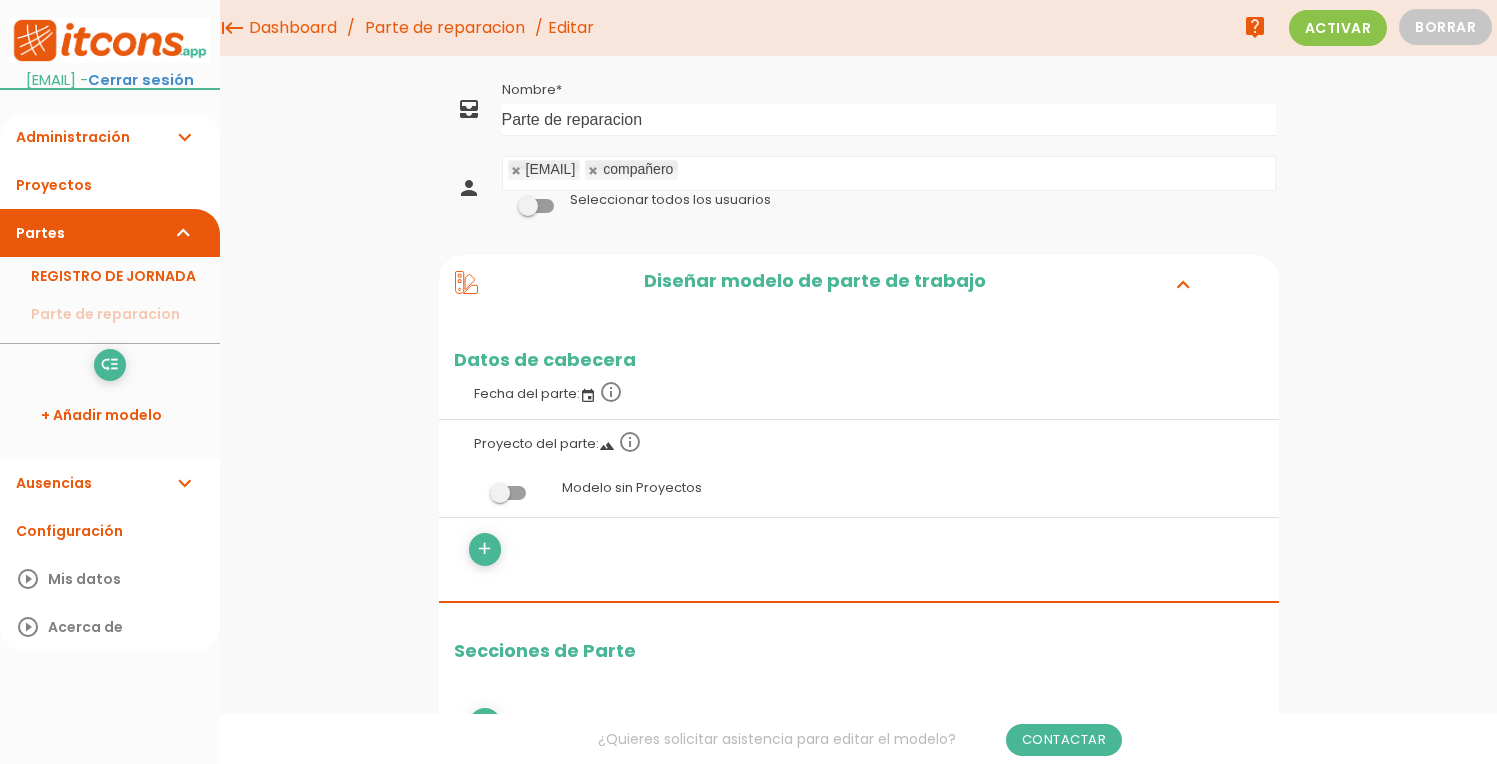 click on "Administración
expand_more" at bounding box center (110, 137) 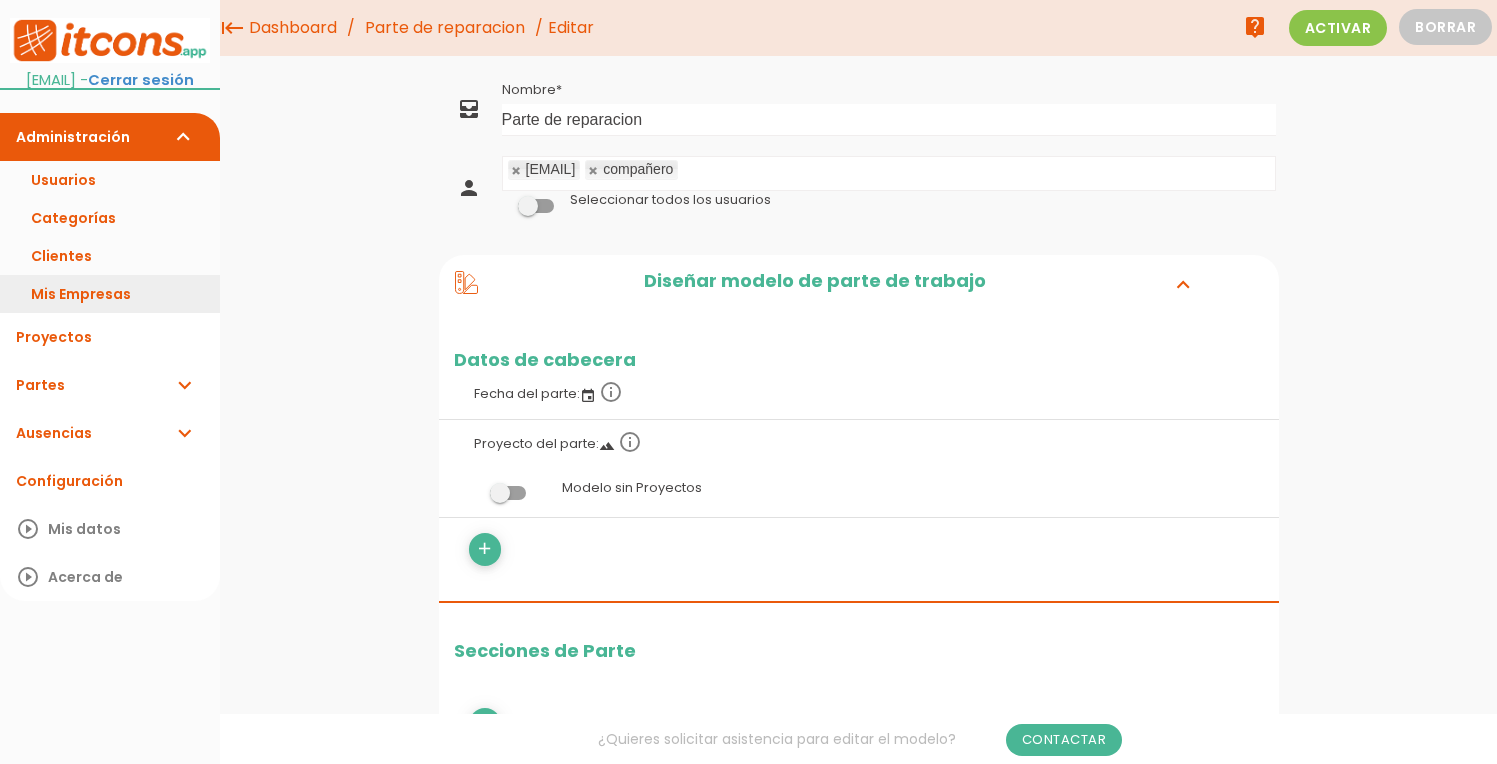 click on "Mis Empresas" at bounding box center [110, 294] 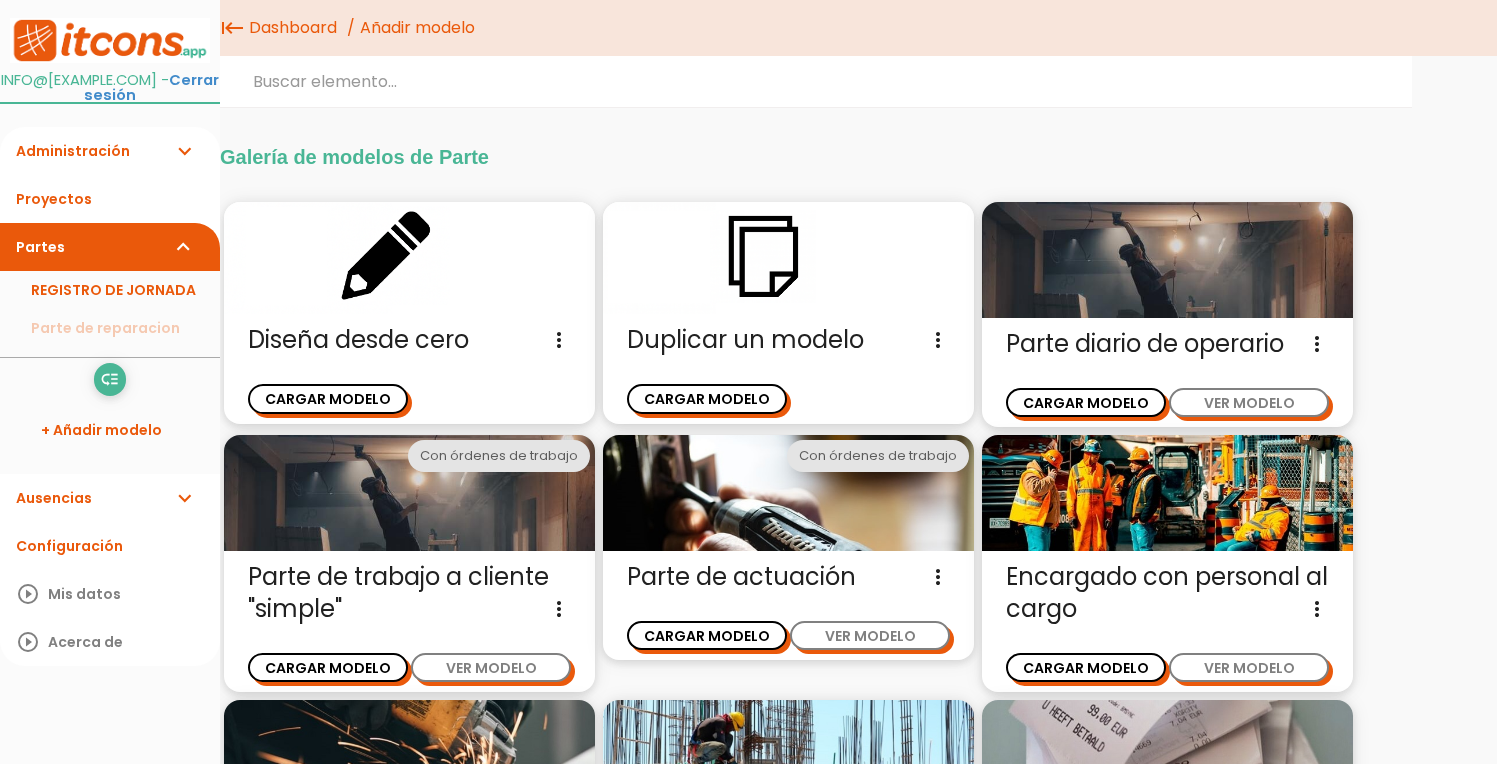 scroll, scrollTop: 0, scrollLeft: 0, axis: both 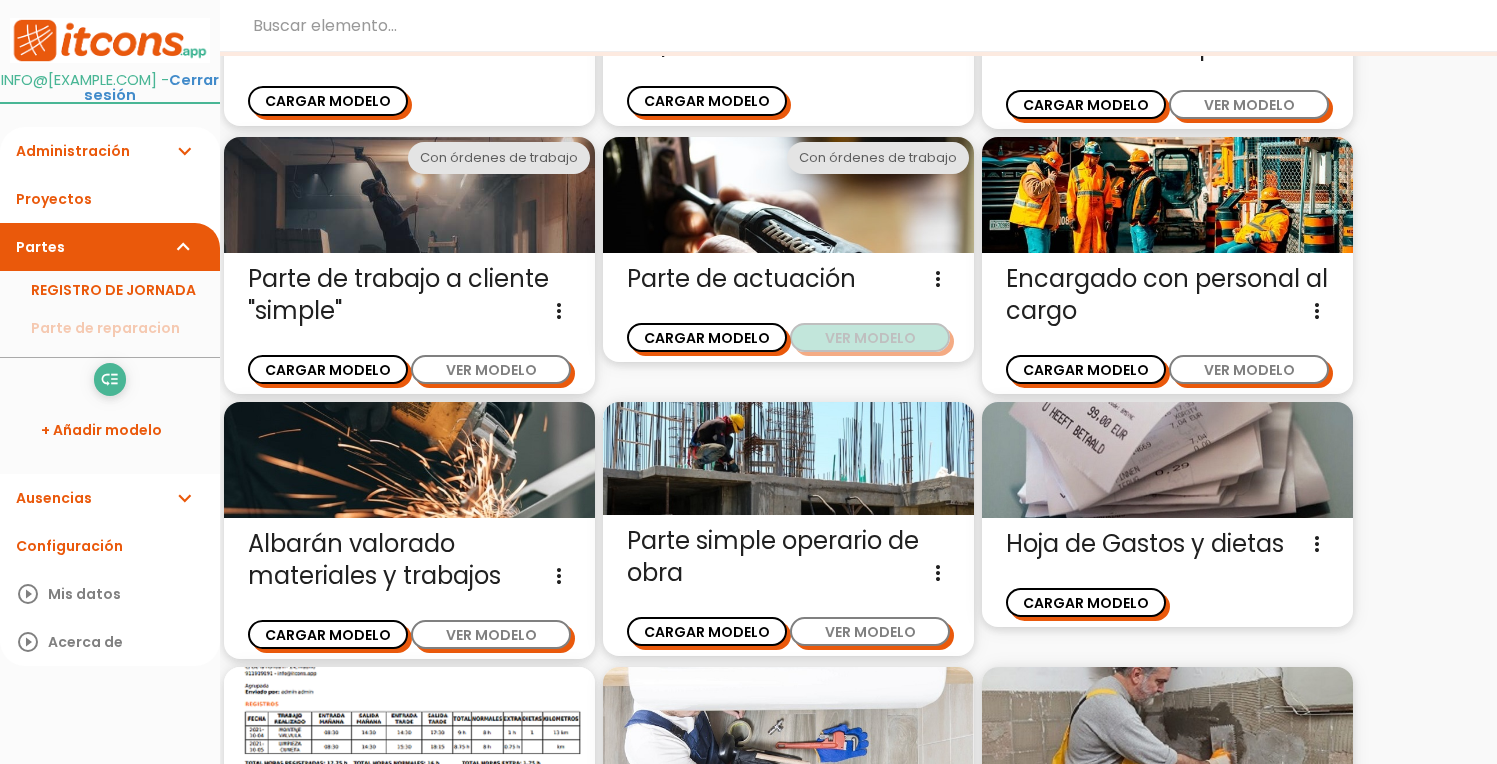 click on "VER MODELO" at bounding box center (870, 337) 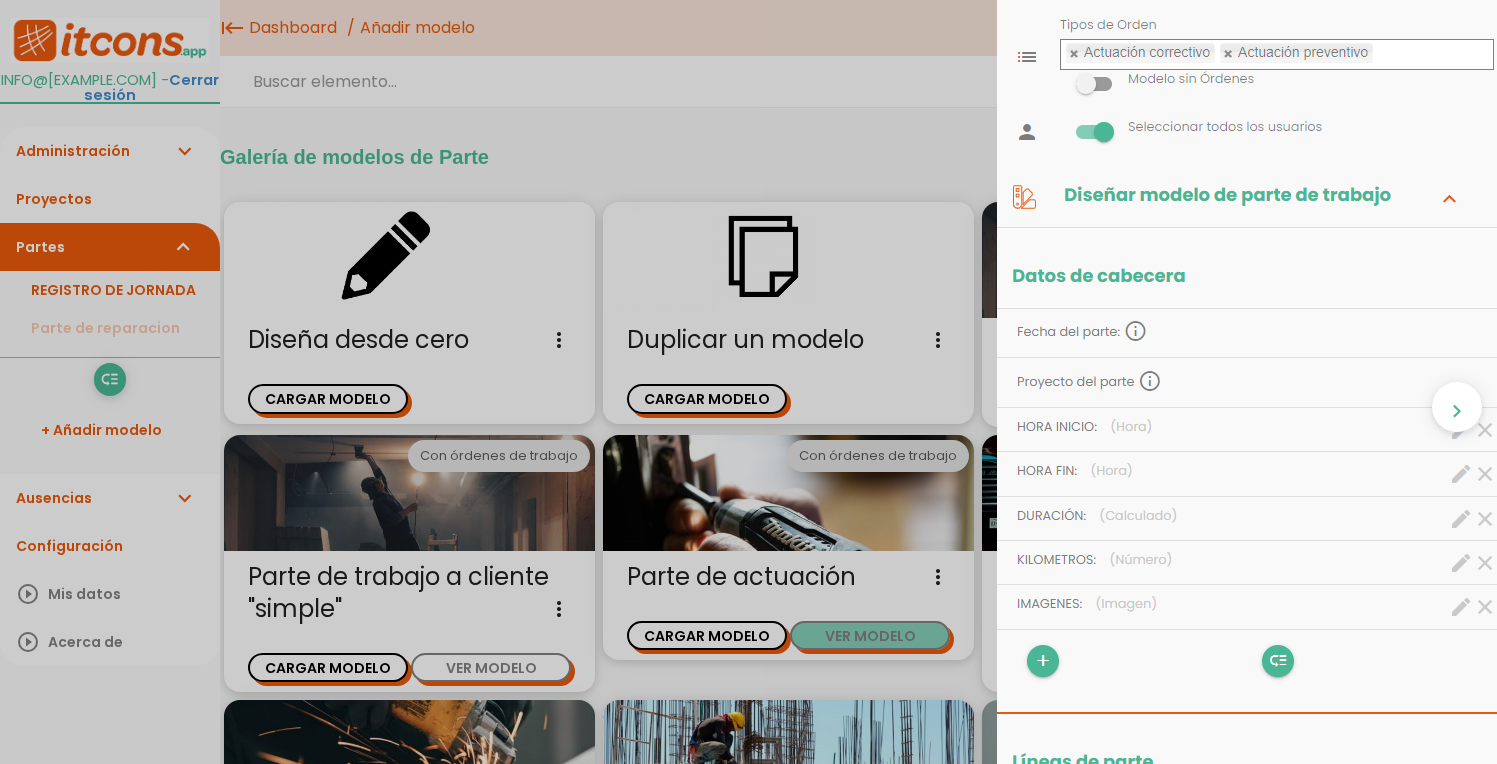 scroll, scrollTop: 0, scrollLeft: 0, axis: both 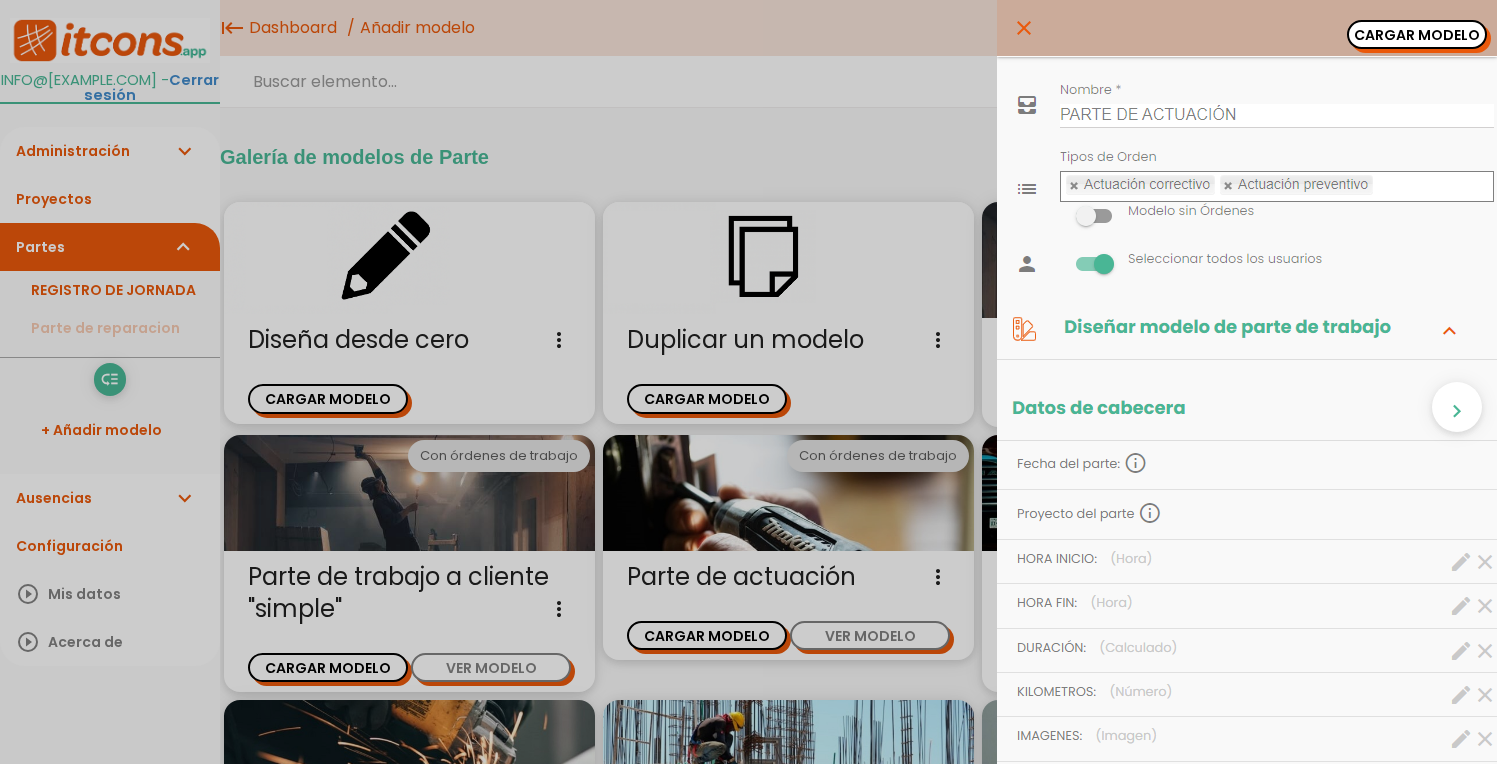 click on "close
CARGAR MODELO
chevron_right" at bounding box center (748, 382) 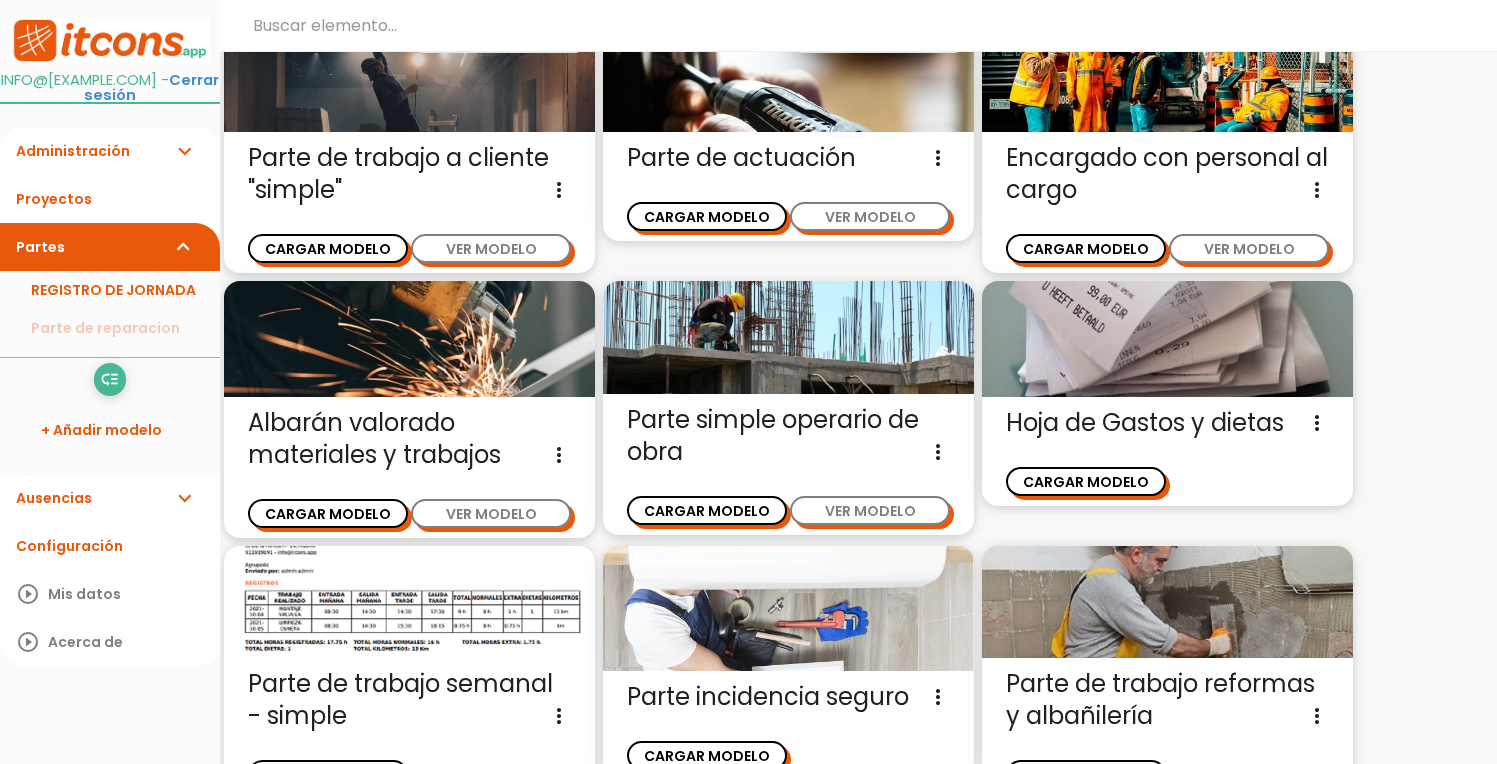 scroll, scrollTop: 373, scrollLeft: 0, axis: vertical 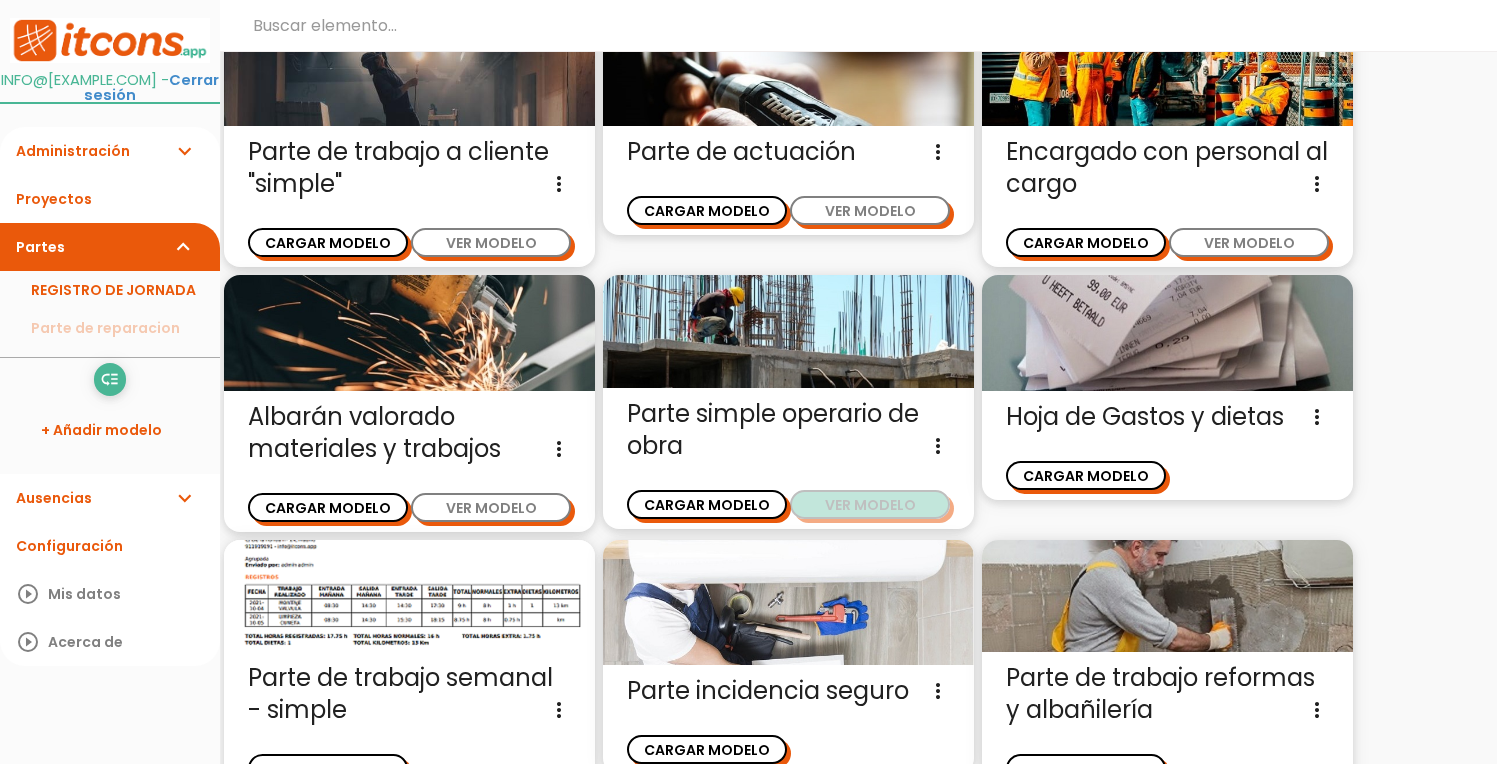 click on "VER MODELO" at bounding box center [870, 504] 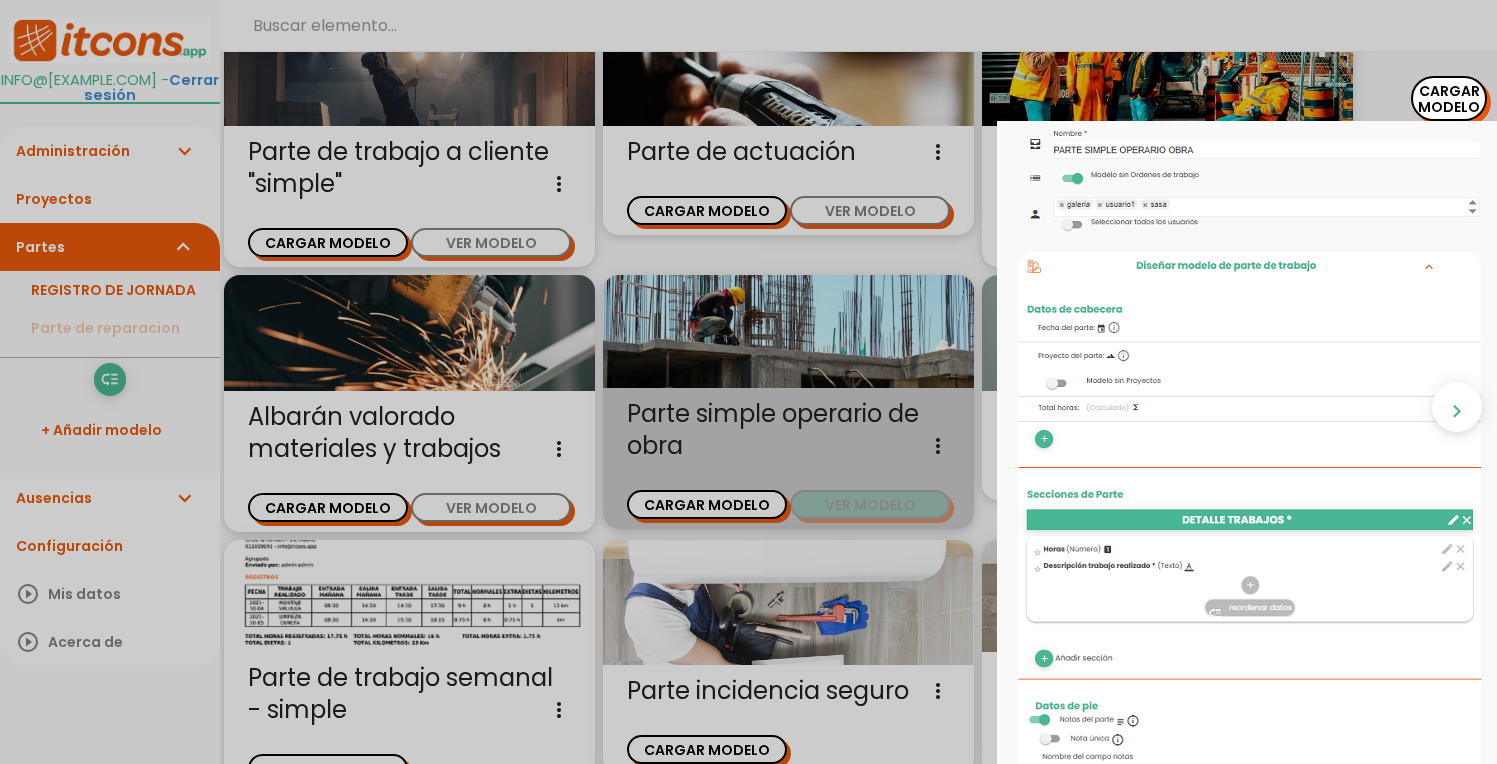 scroll, scrollTop: 0, scrollLeft: 0, axis: both 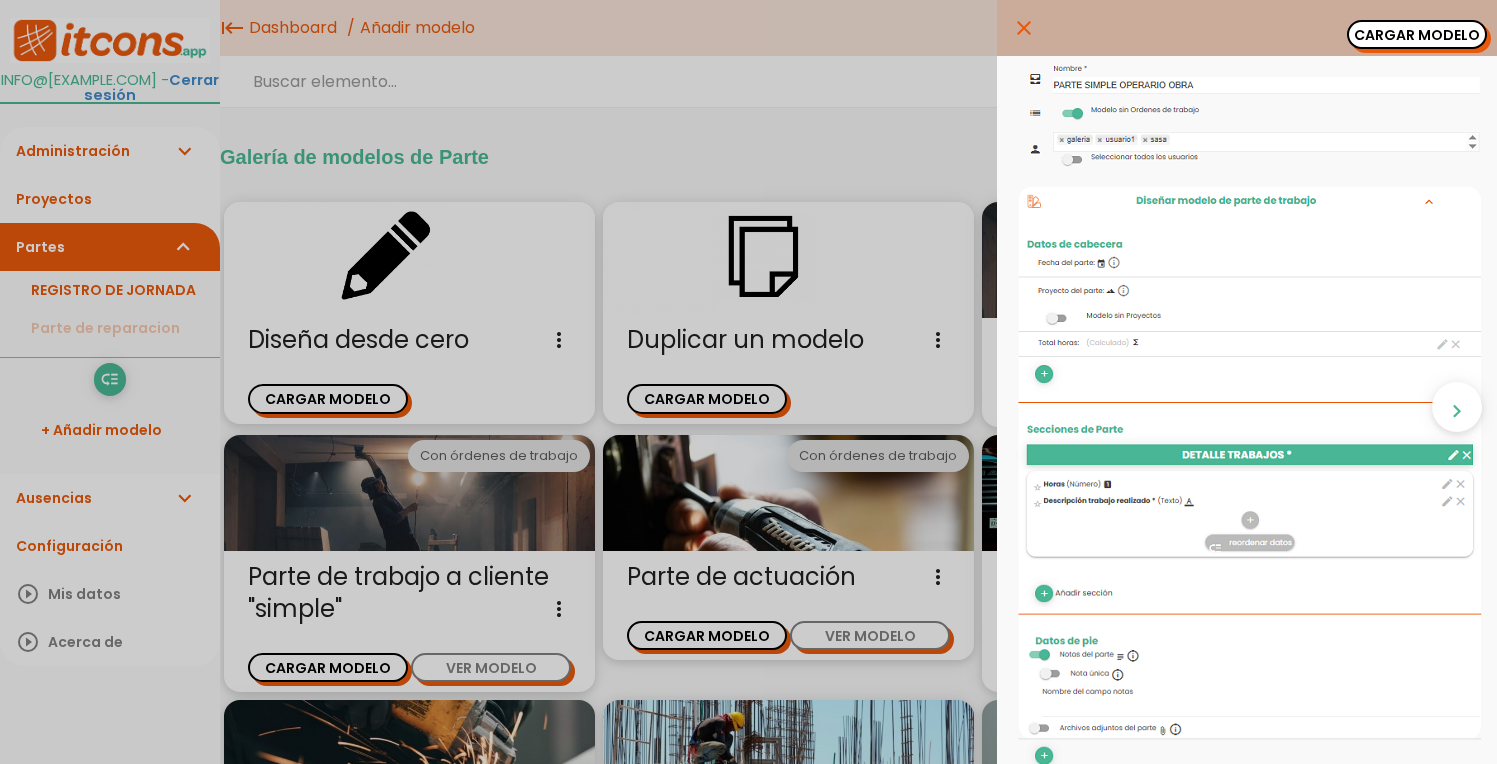 click on "close
CARGAR MODELO
chevron_right" at bounding box center [748, 382] 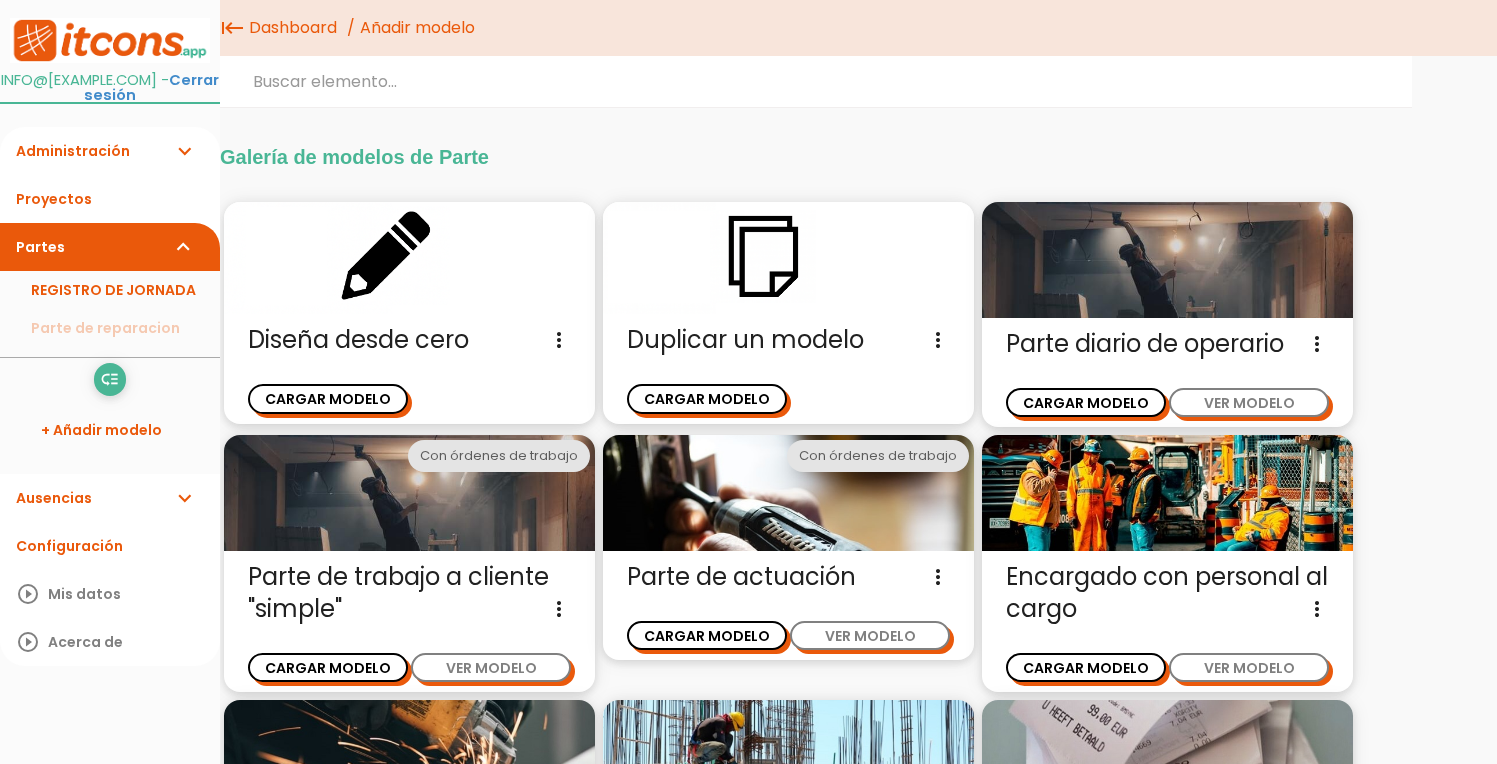 click at bounding box center (110, 40) 